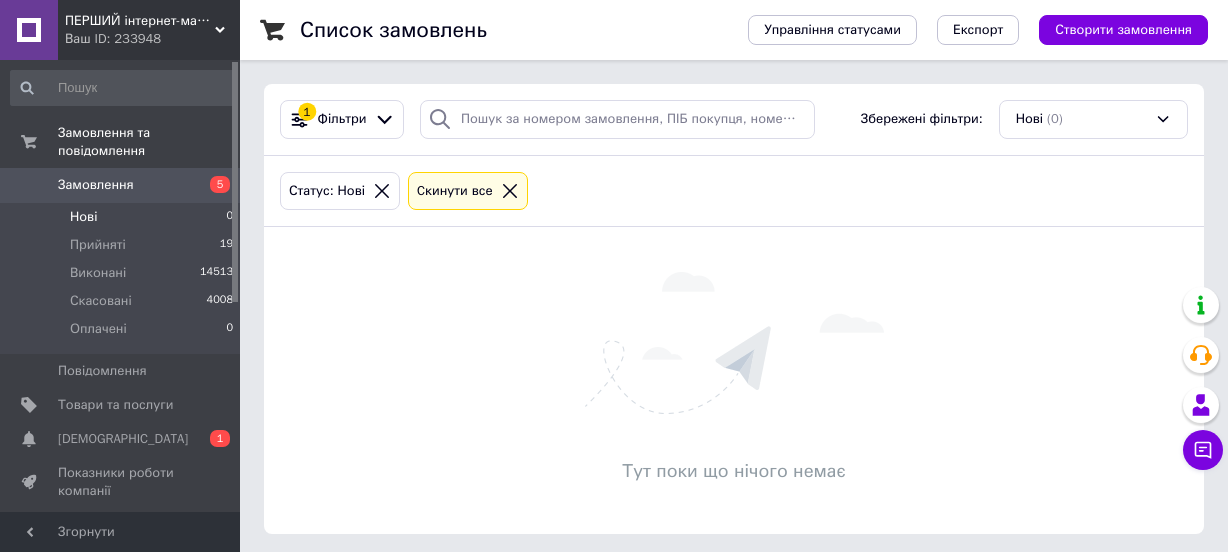 scroll, scrollTop: 0, scrollLeft: 0, axis: both 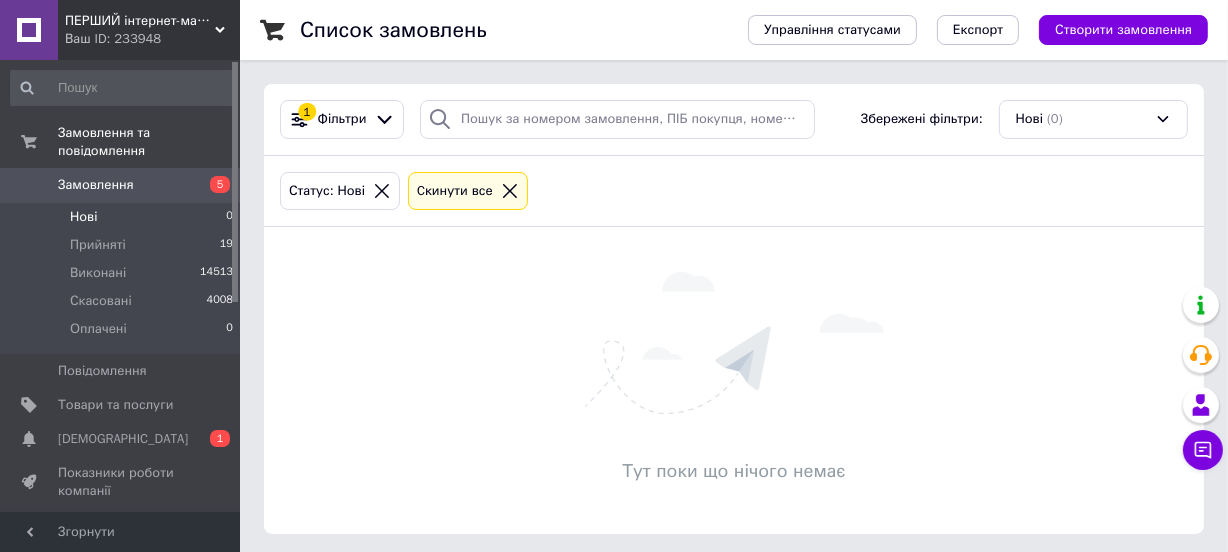 click on "Замовлення" at bounding box center (96, 185) 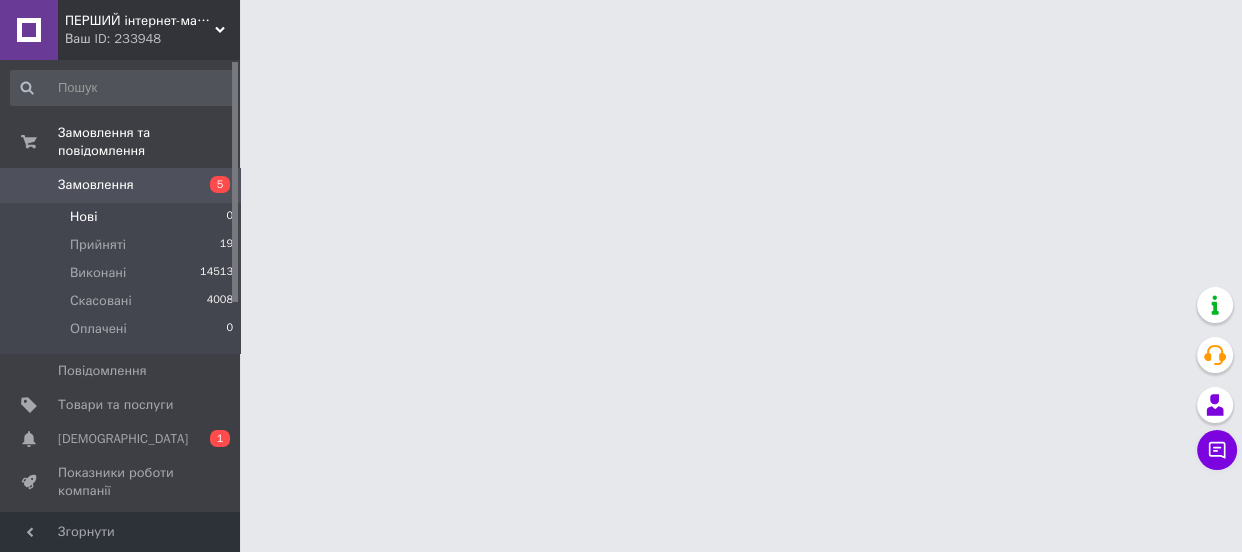 click on "Нові" at bounding box center (83, 217) 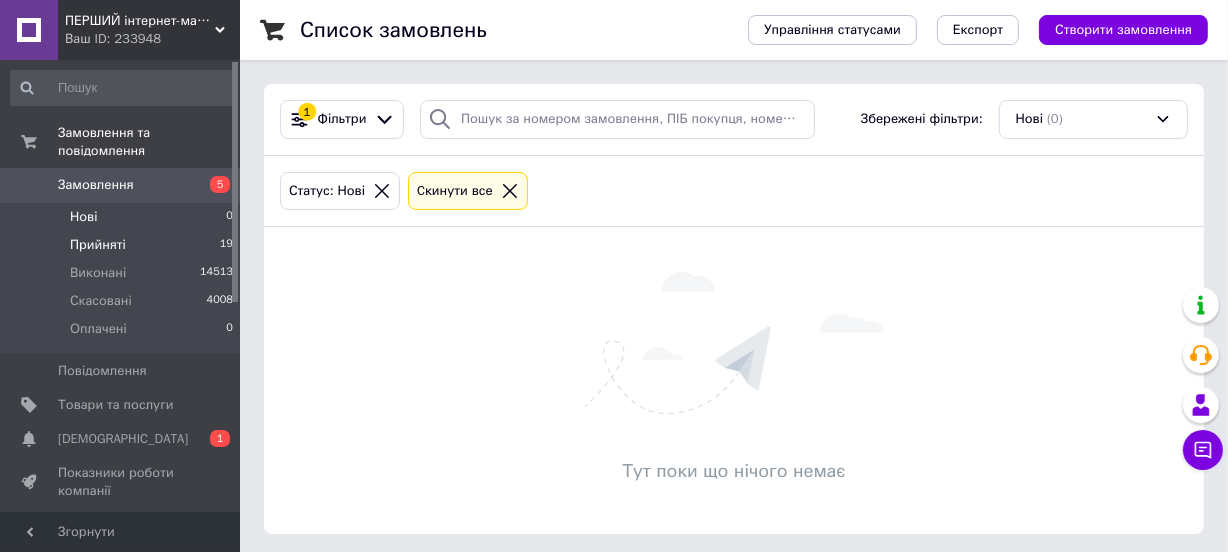 click on "Прийняті" at bounding box center (98, 245) 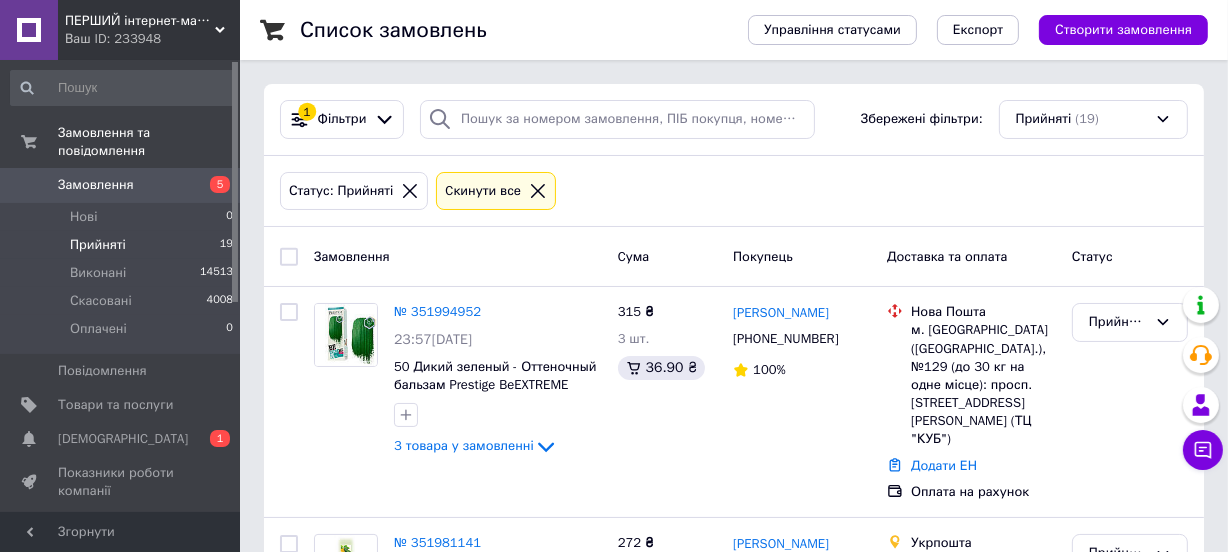click on "Прийняті" at bounding box center (98, 245) 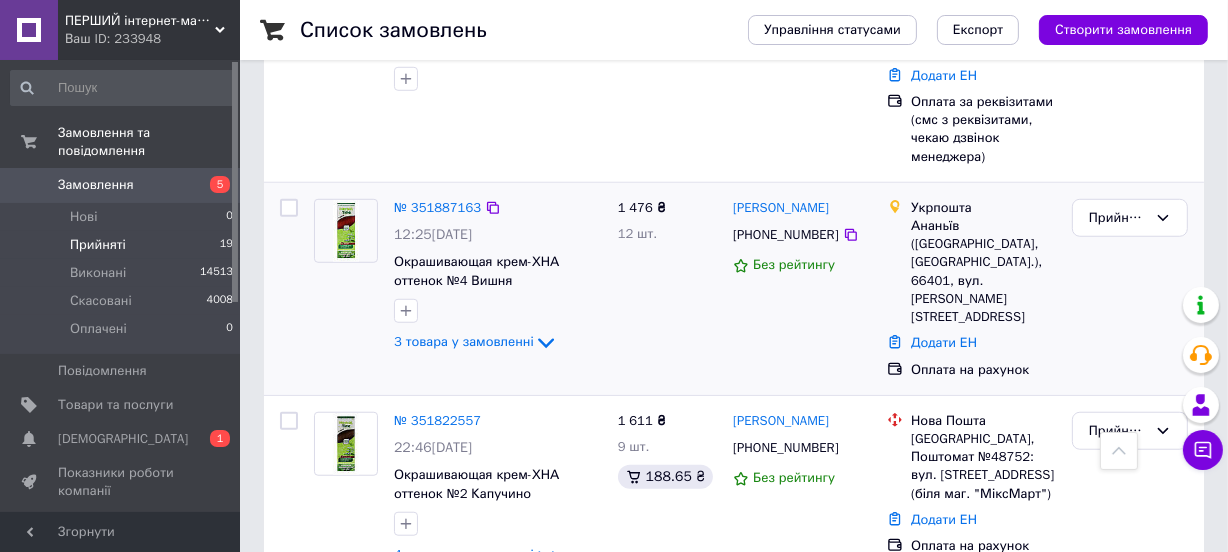 scroll, scrollTop: 1545, scrollLeft: 0, axis: vertical 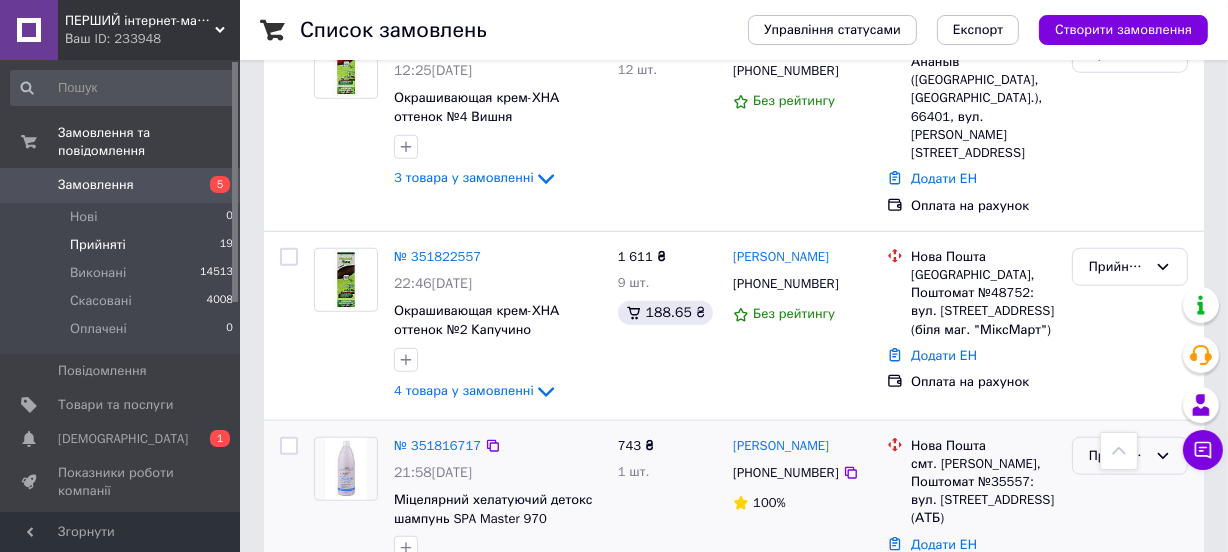 click 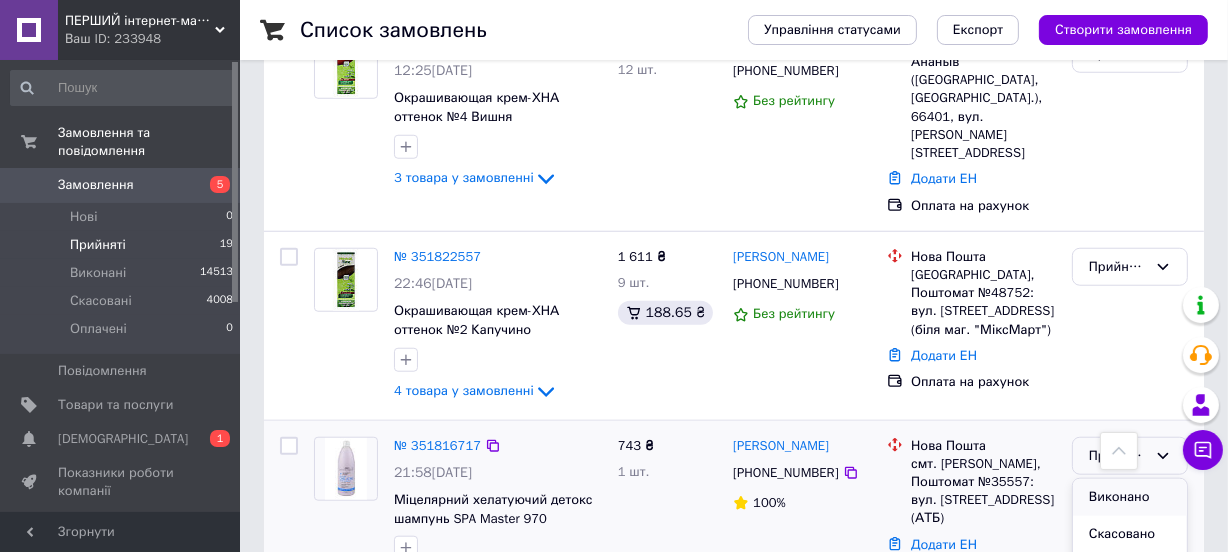 click on "Виконано" at bounding box center (1130, 497) 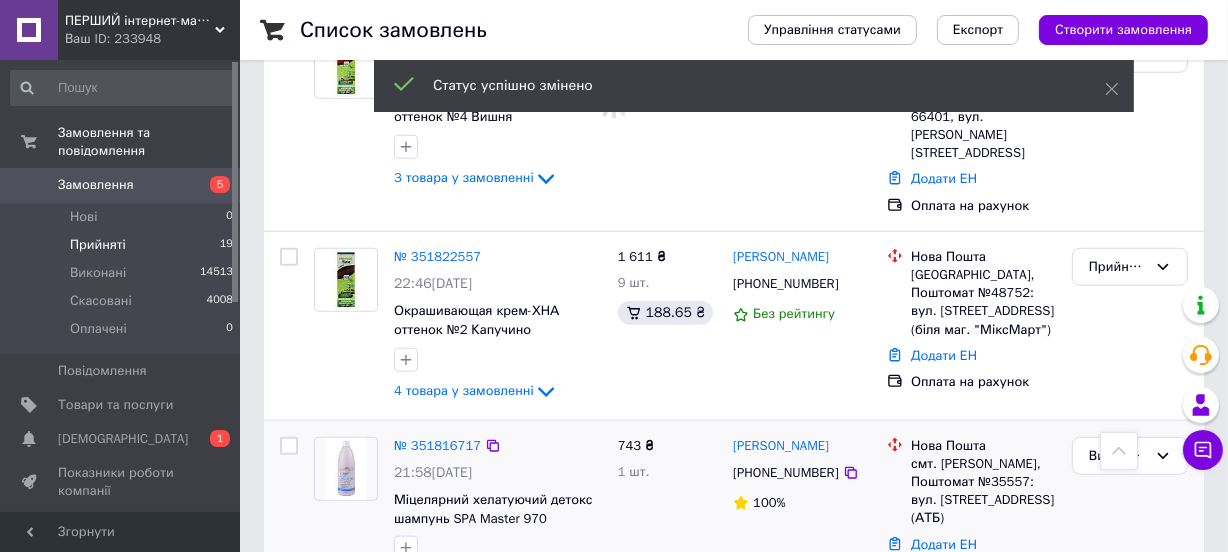 scroll, scrollTop: 1727, scrollLeft: 0, axis: vertical 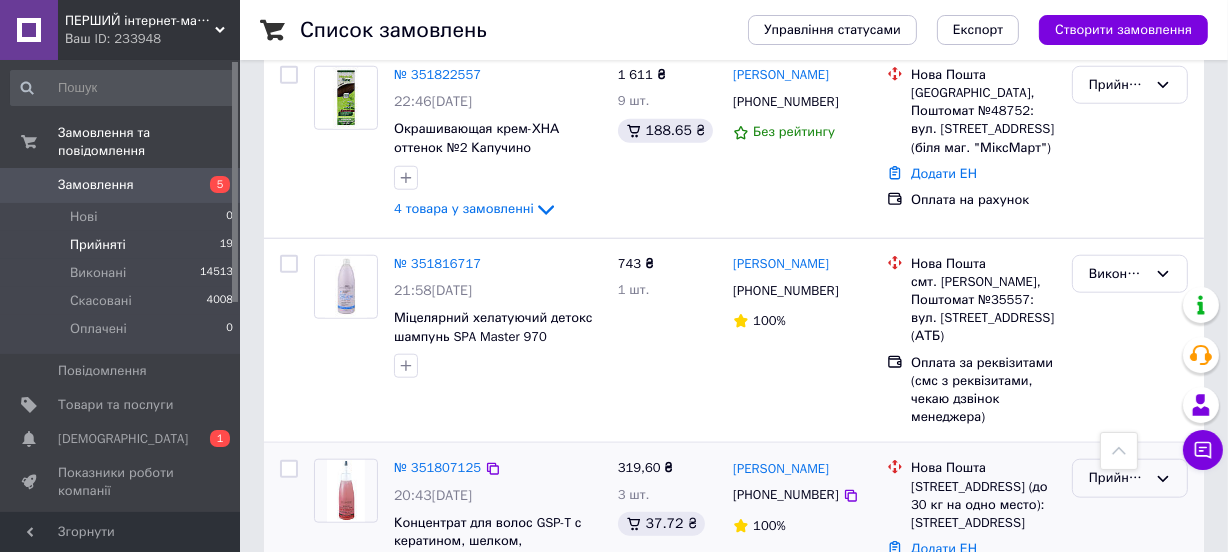 click 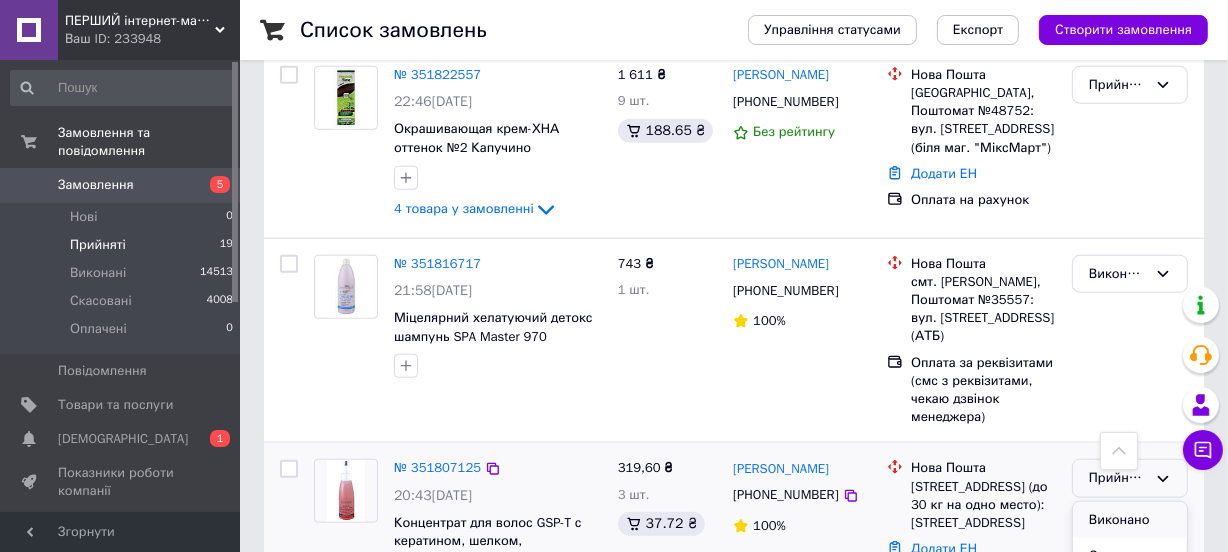 click on "Виконано" at bounding box center (1130, 520) 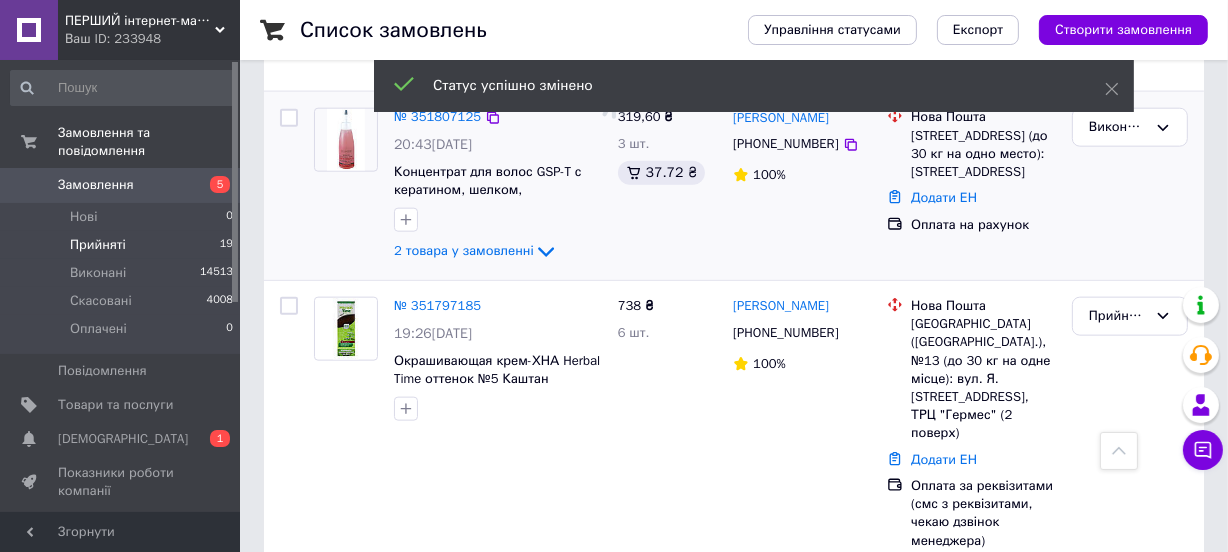 scroll, scrollTop: 2090, scrollLeft: 0, axis: vertical 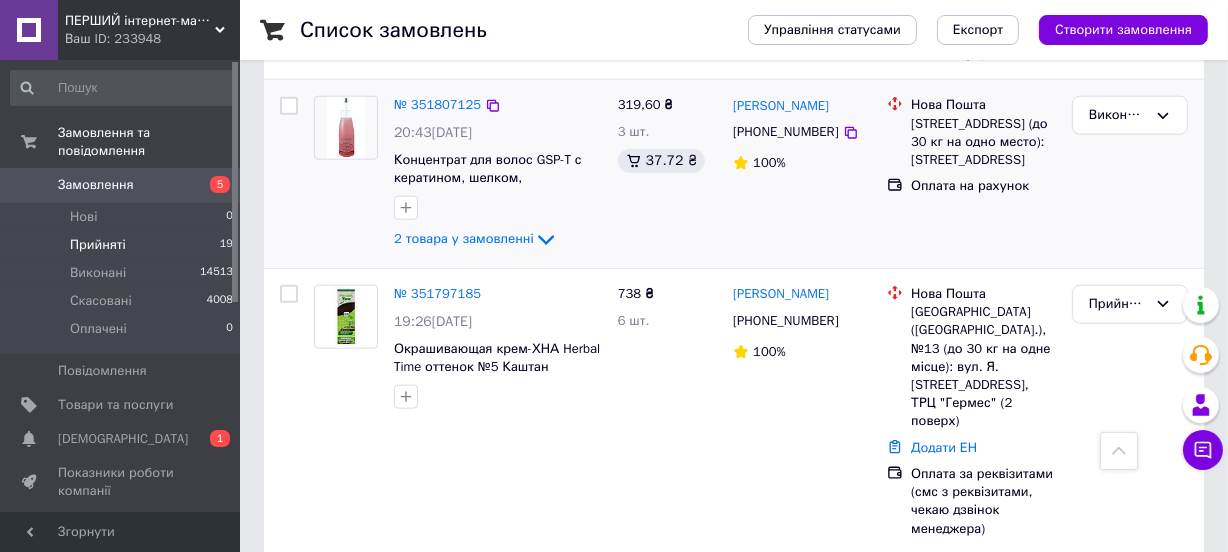 click 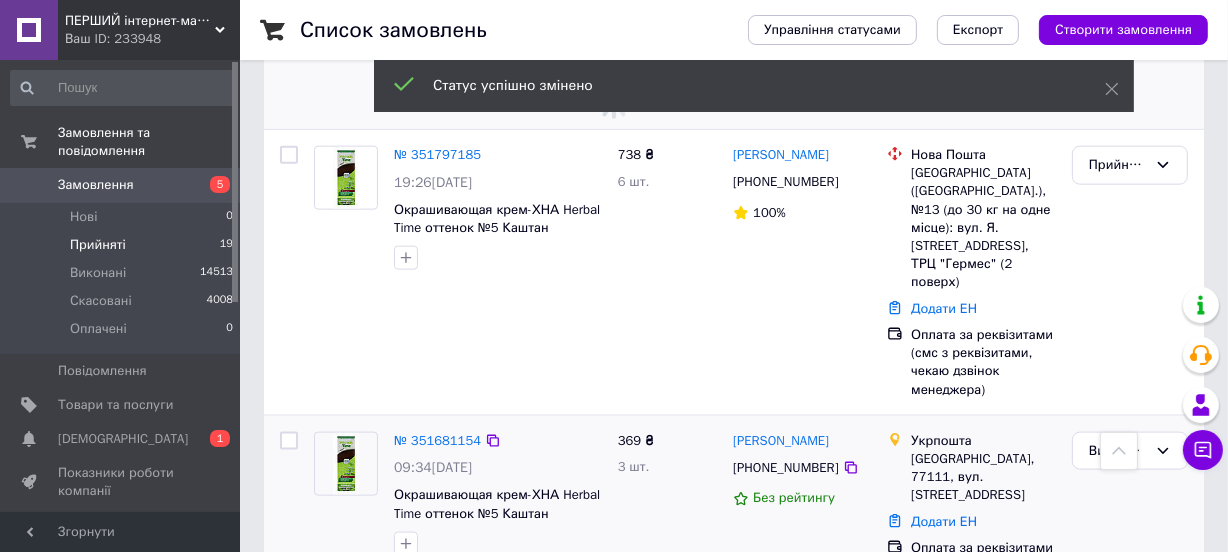 scroll, scrollTop: 2363, scrollLeft: 0, axis: vertical 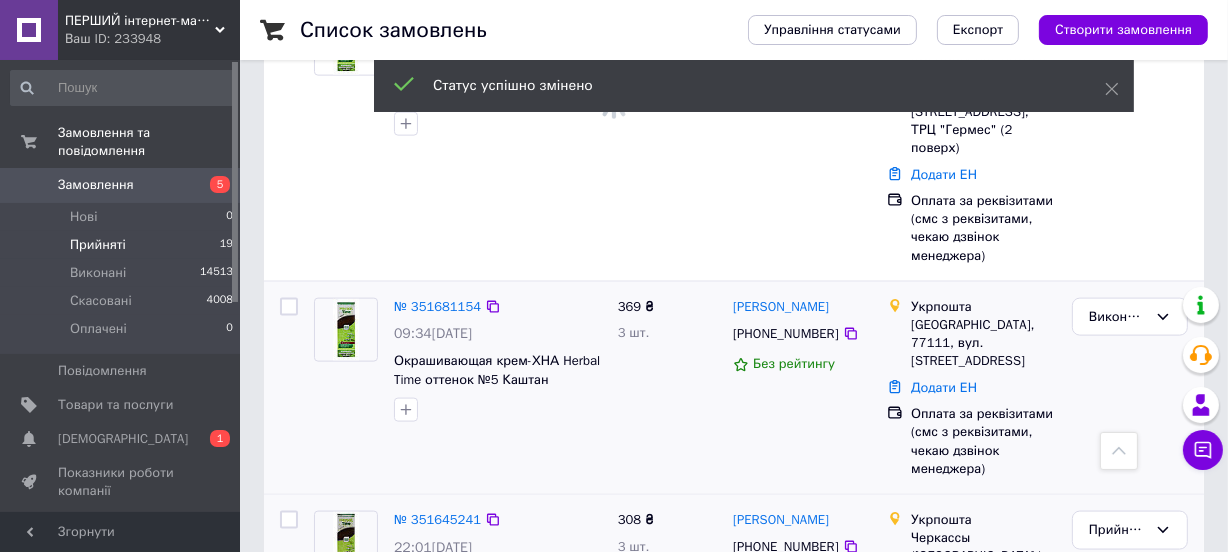 click on "Прийнято" at bounding box center [1130, 589] 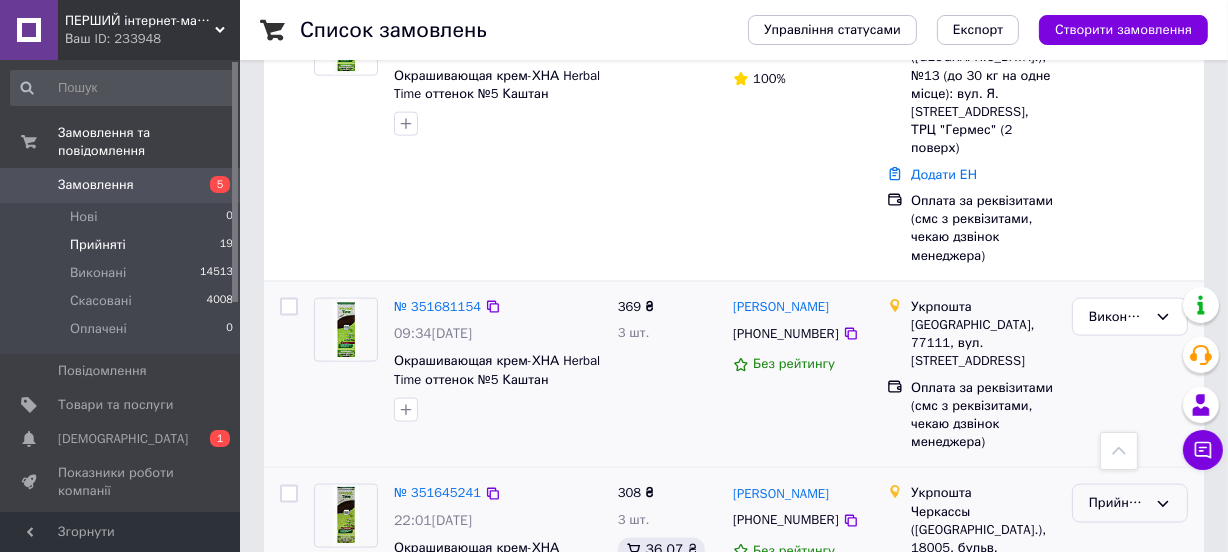 click 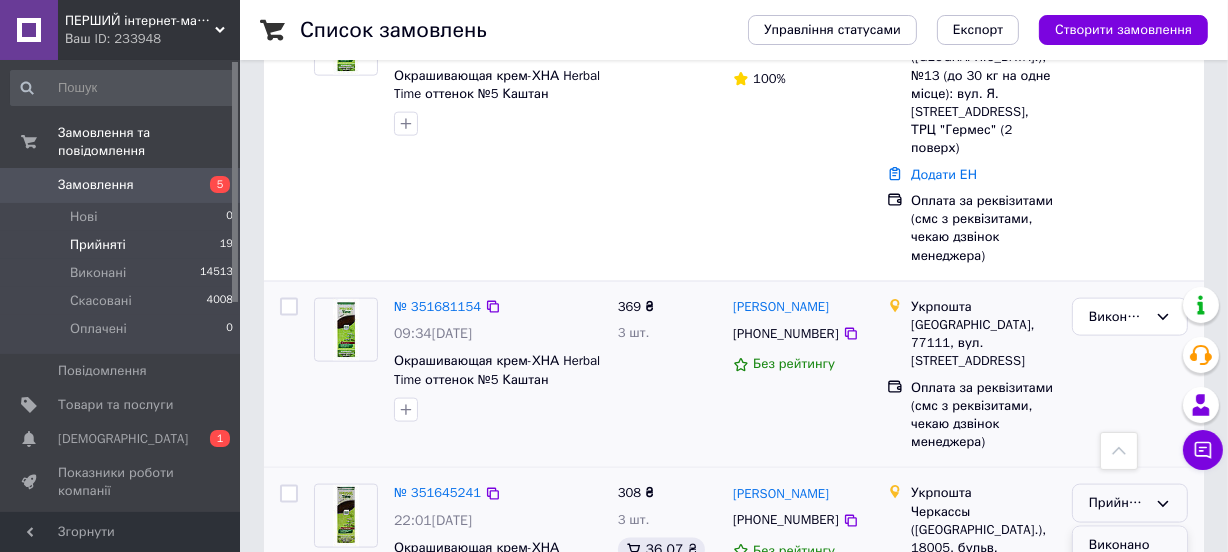 click on "Виконано" at bounding box center (1130, 545) 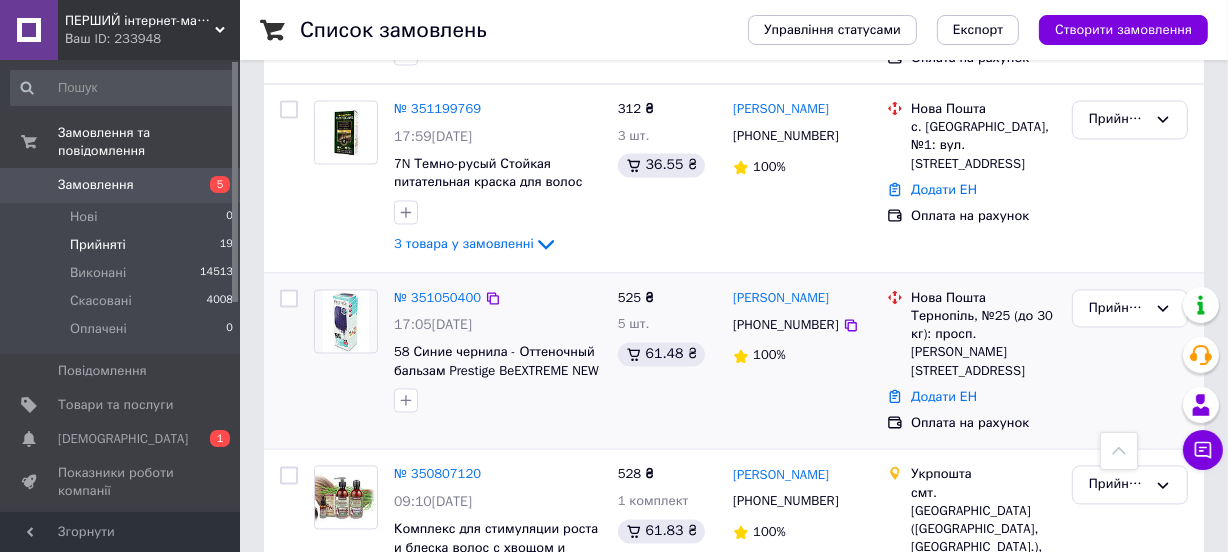 scroll, scrollTop: 3349, scrollLeft: 0, axis: vertical 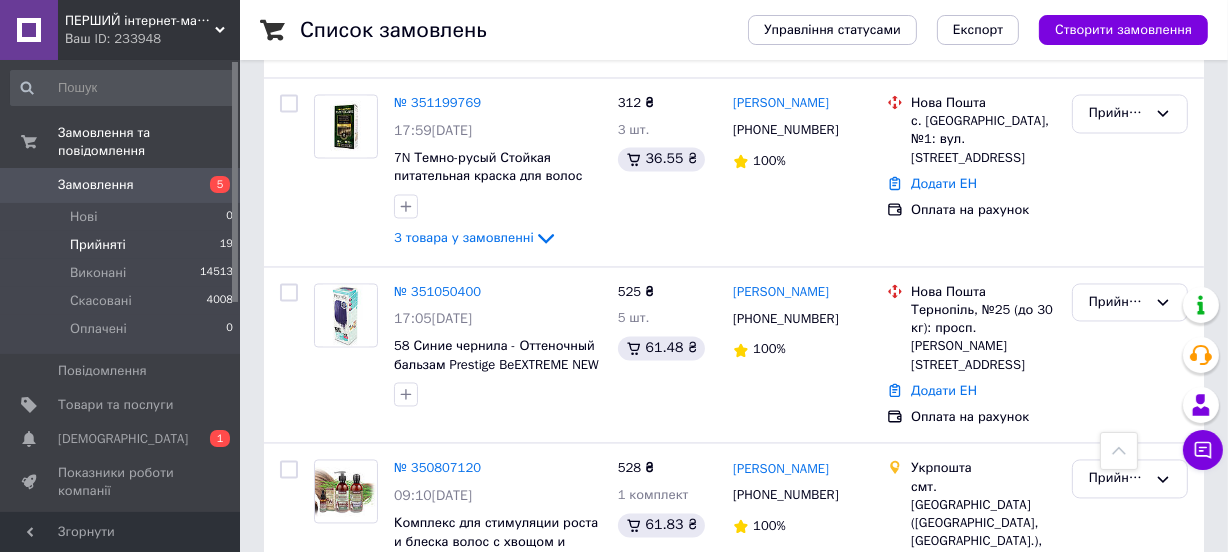 click 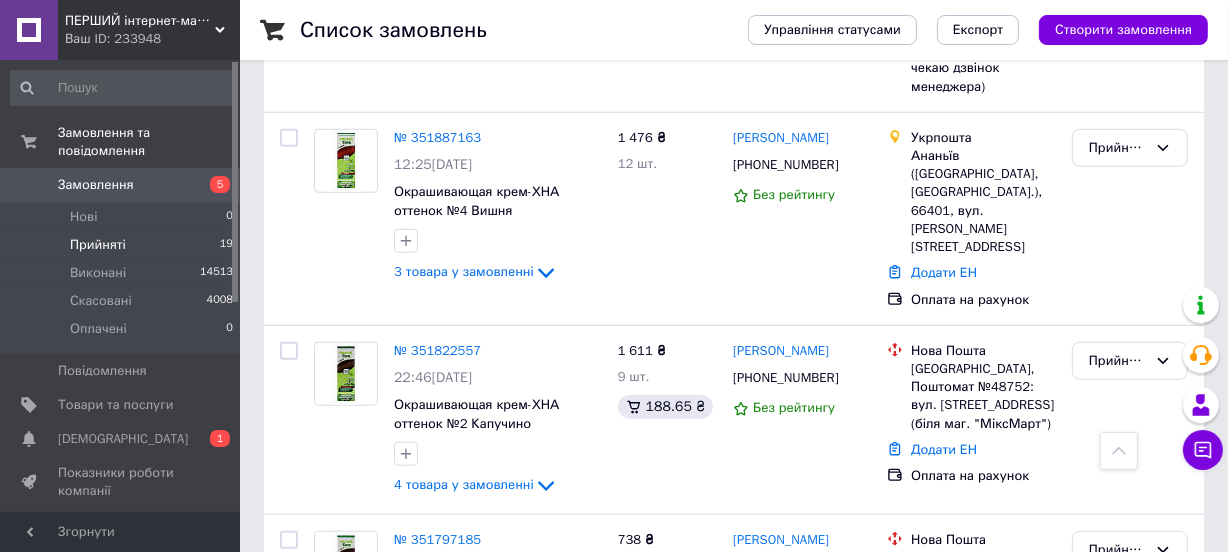scroll, scrollTop: 1435, scrollLeft: 0, axis: vertical 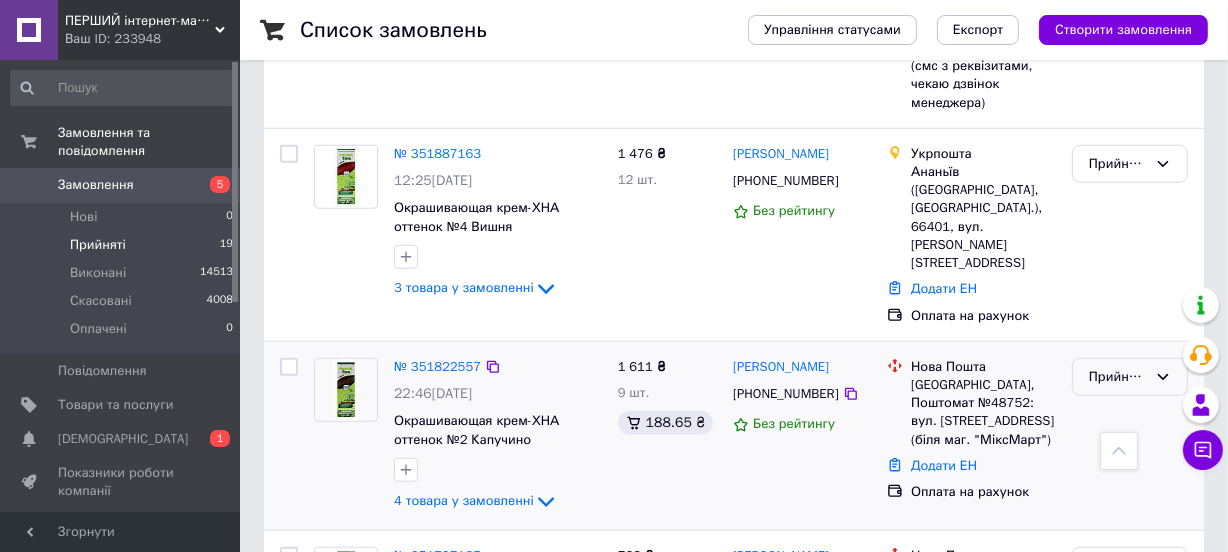 click 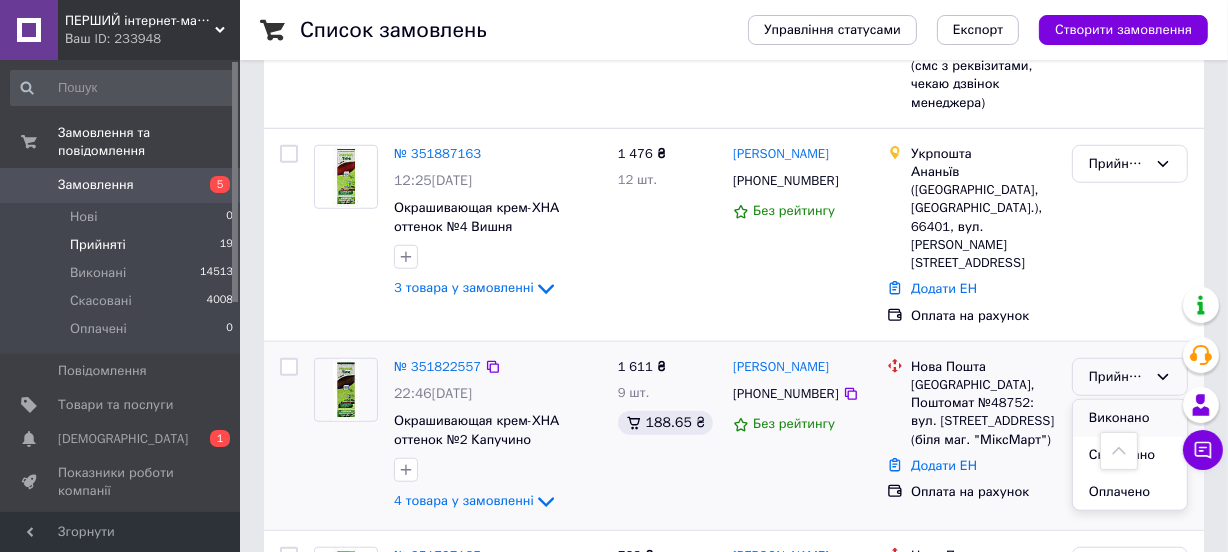 click on "Виконано" at bounding box center [1130, 418] 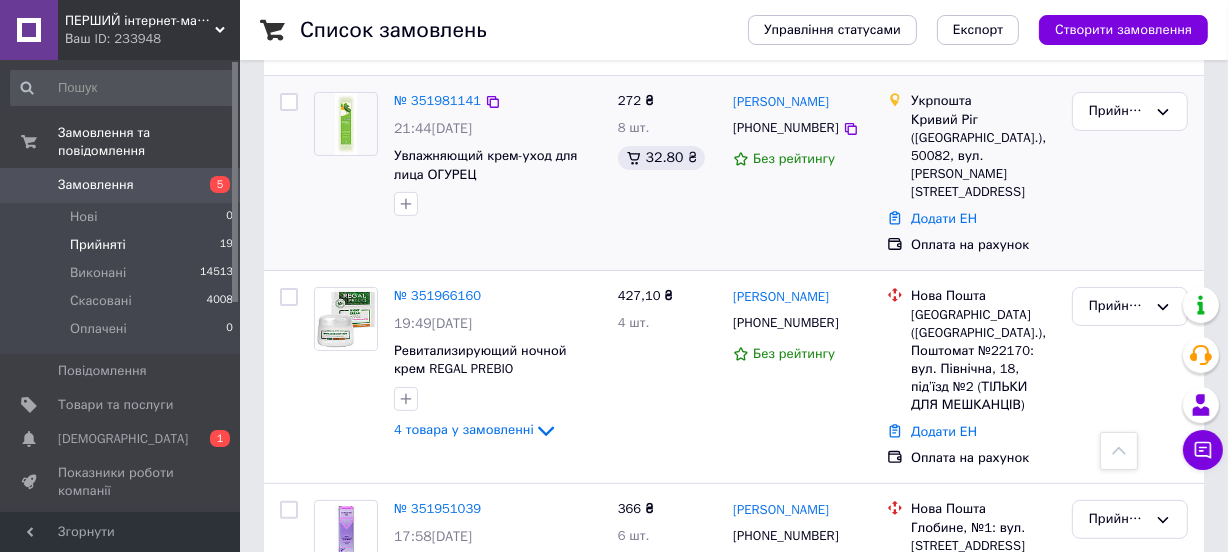 scroll, scrollTop: 344, scrollLeft: 0, axis: vertical 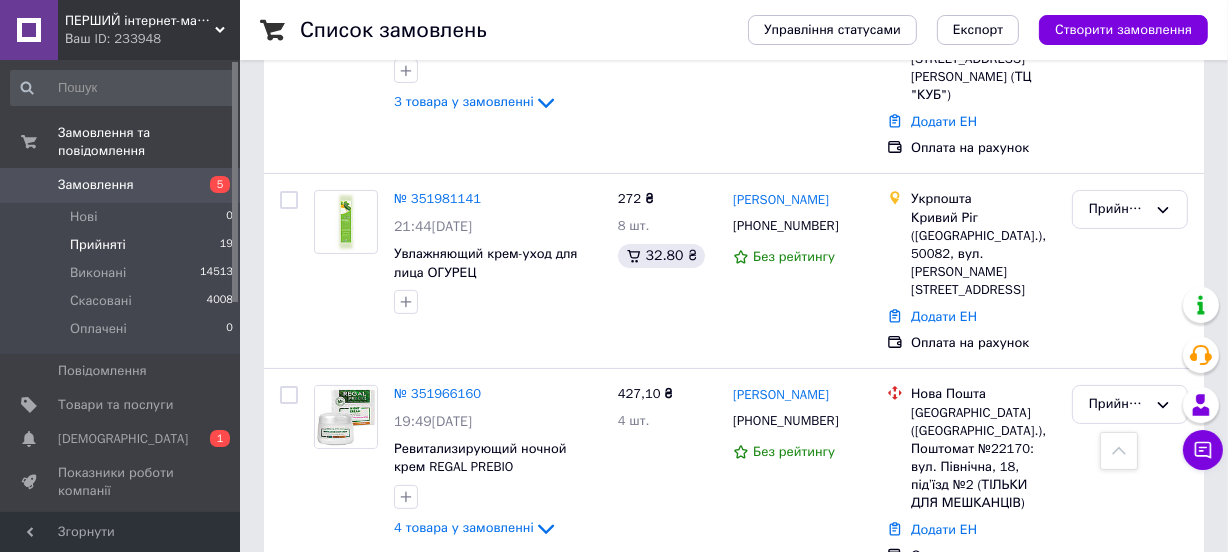 click on "Замовлення 5" at bounding box center [122, 185] 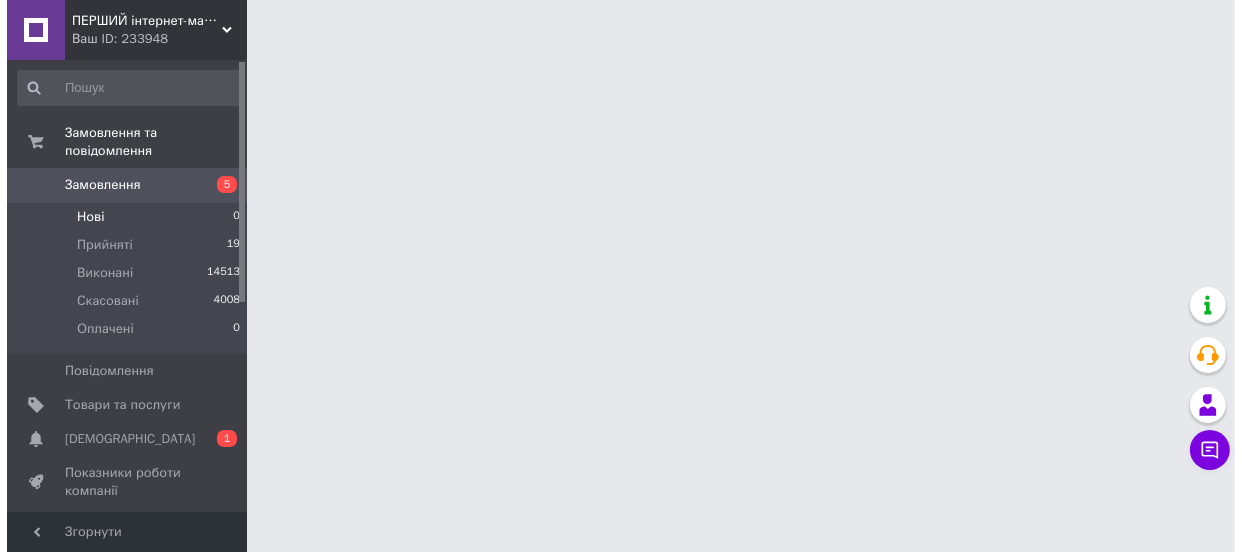 scroll, scrollTop: 0, scrollLeft: 0, axis: both 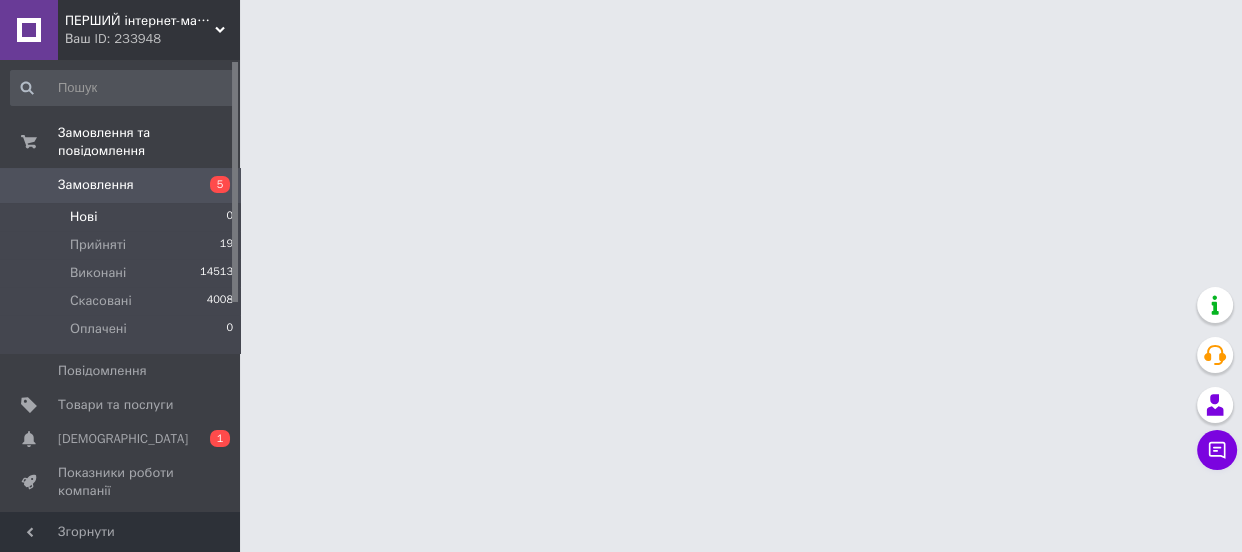 click on "Нові" at bounding box center (83, 217) 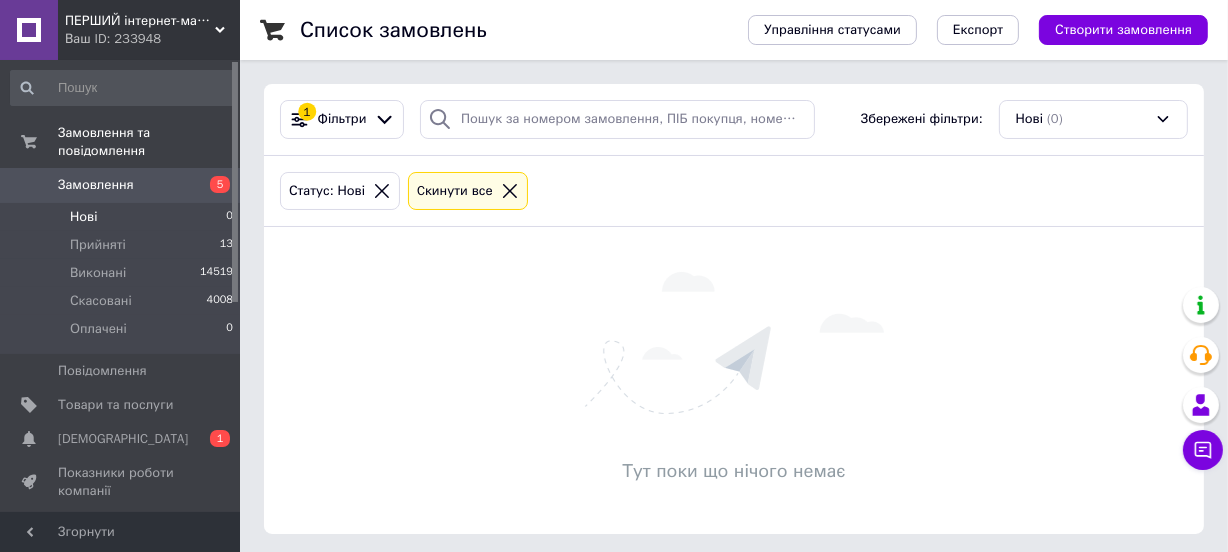 click on "Замовлення" at bounding box center [96, 185] 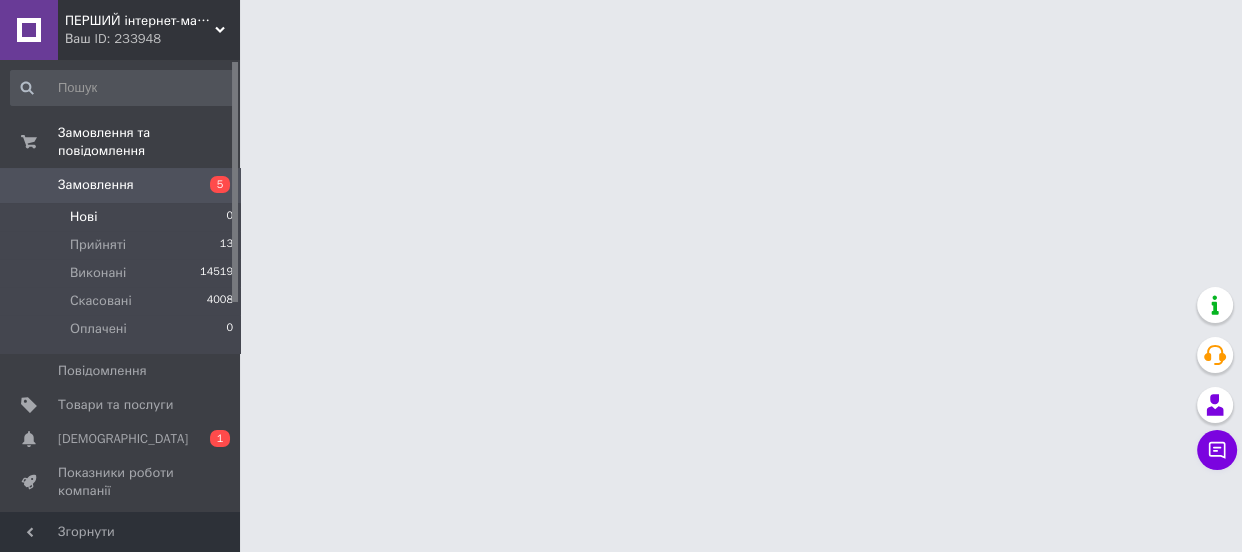 click on "Нові" at bounding box center (83, 217) 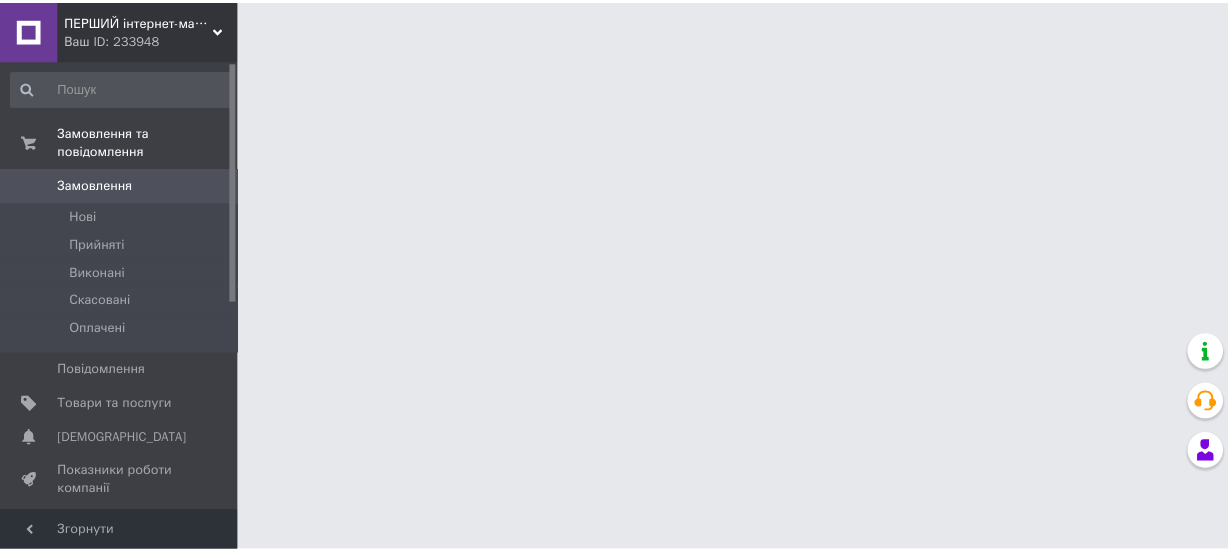 scroll, scrollTop: 0, scrollLeft: 0, axis: both 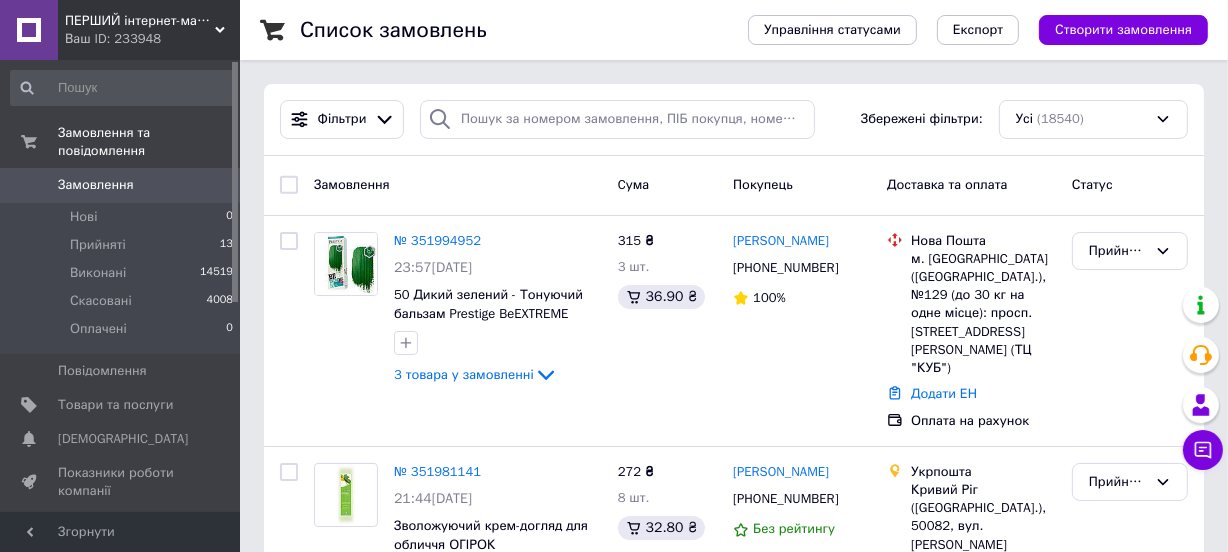 click on "Замовлення" at bounding box center [96, 185] 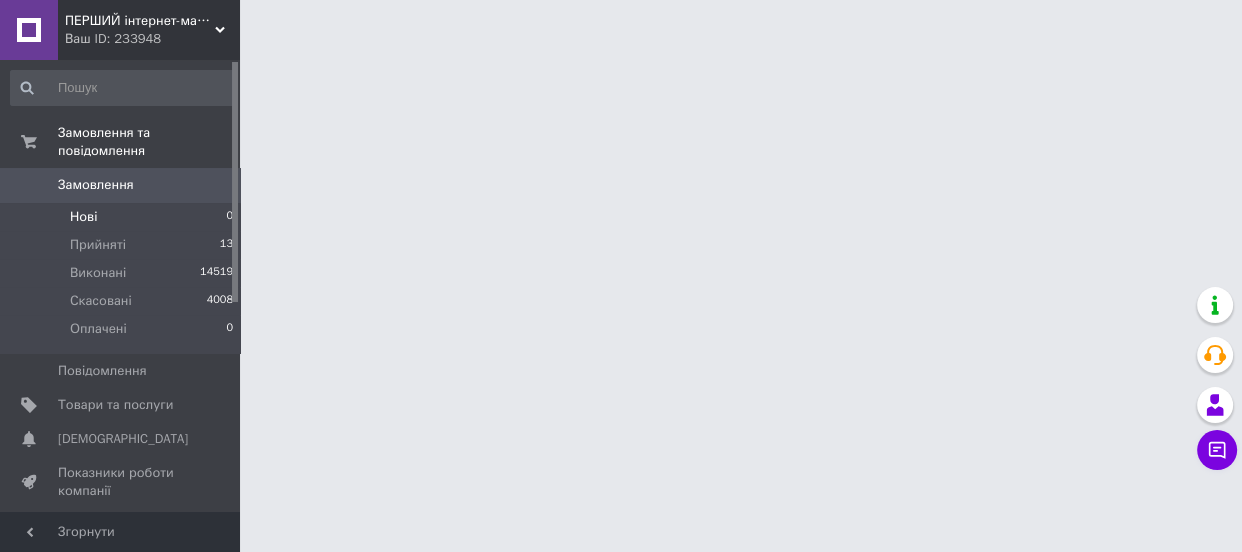 click on "Нові" at bounding box center [83, 217] 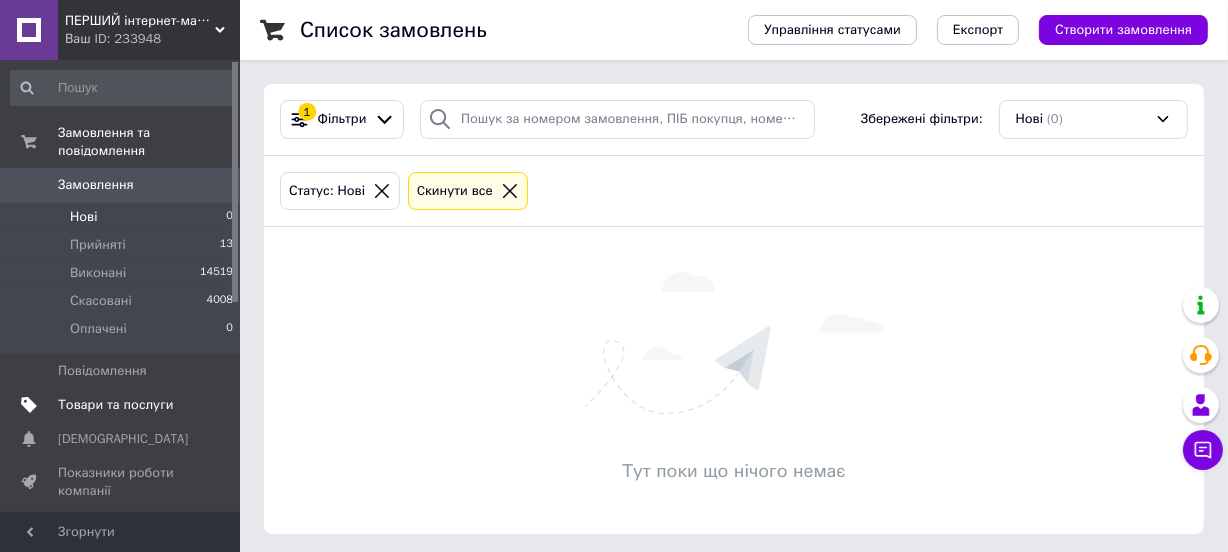 click on "Товари та послуги" at bounding box center (115, 405) 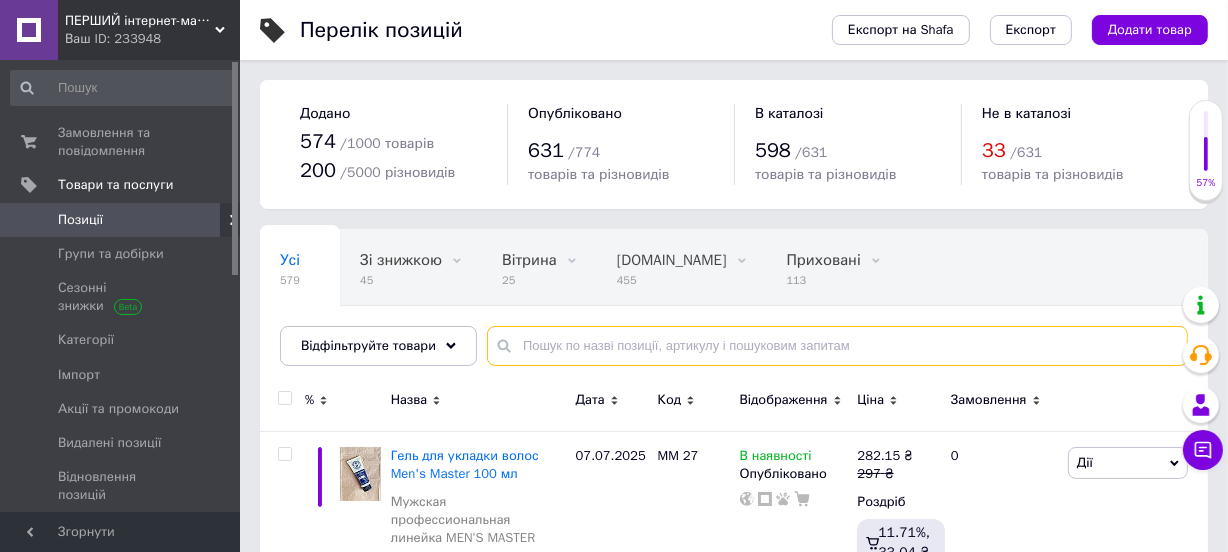 click at bounding box center [837, 346] 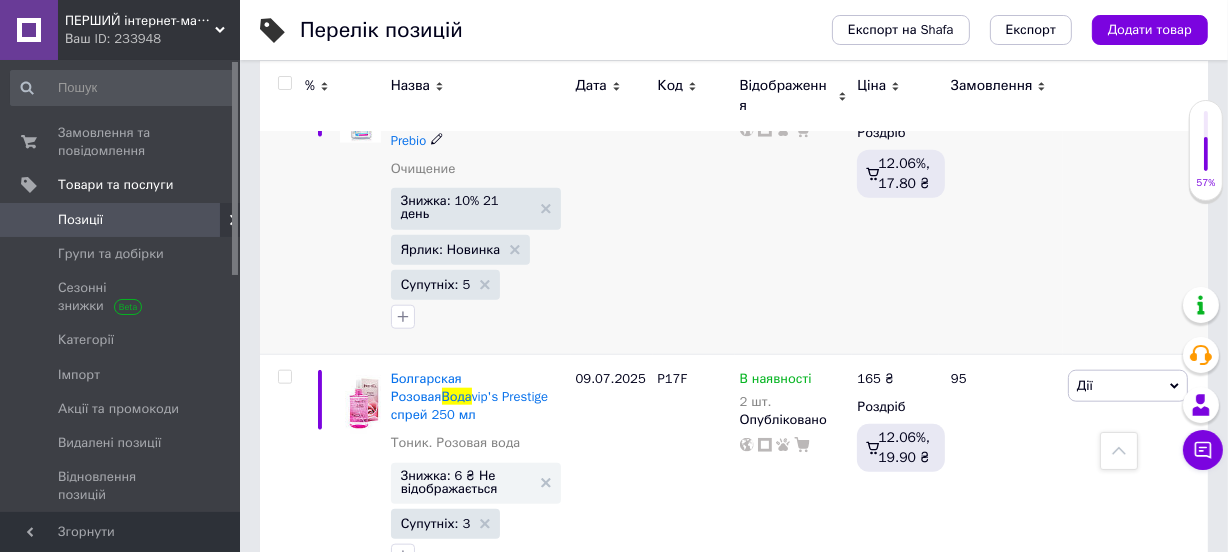 scroll, scrollTop: 1818, scrollLeft: 0, axis: vertical 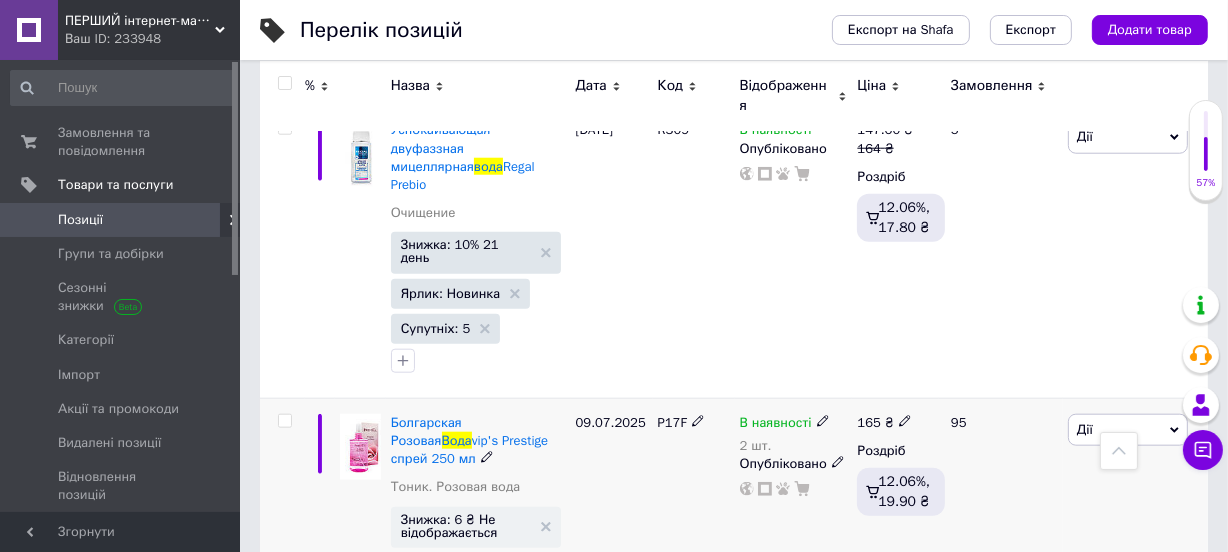 type on "вода" 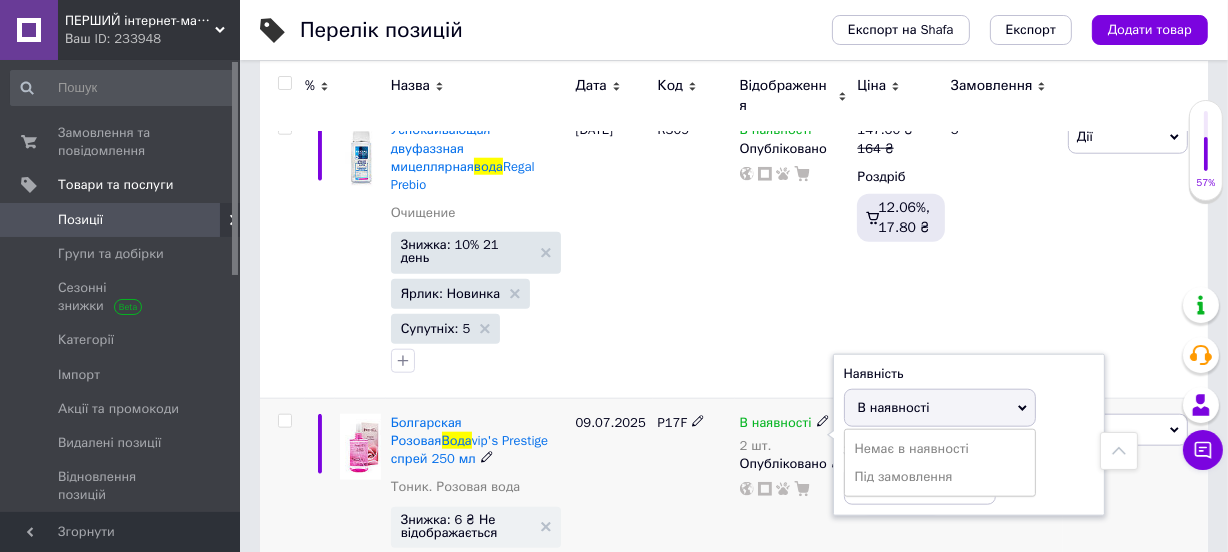 click on "В наявності" at bounding box center [894, 407] 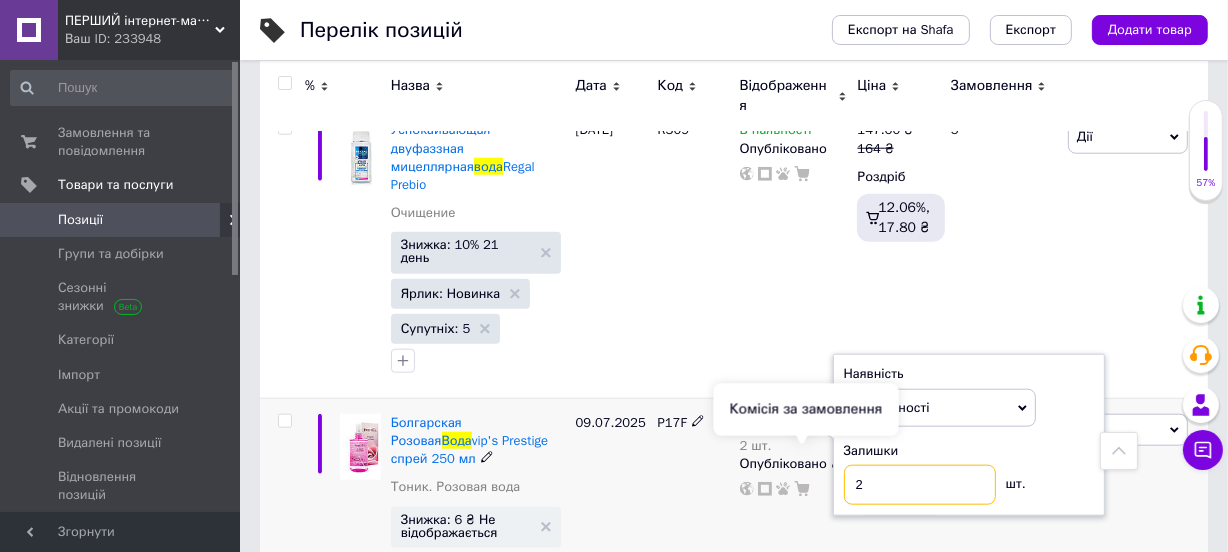 click on "В наявності 2 шт. Наявність В наявності Немає в наявності Під замовлення Залишки 2 шт. Опубліковано" at bounding box center [794, 456] 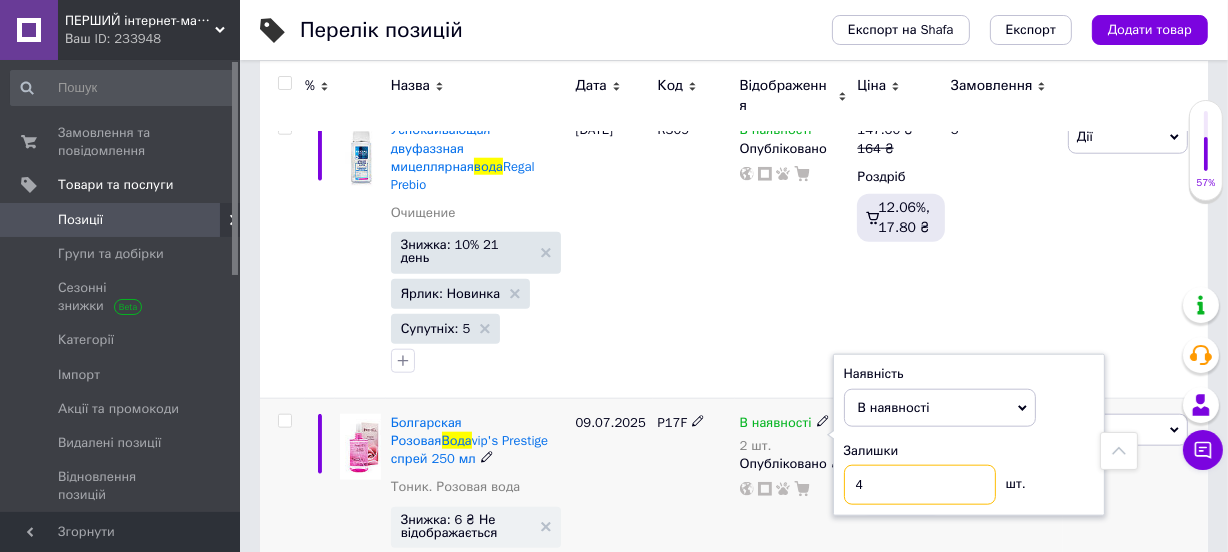 type on "4" 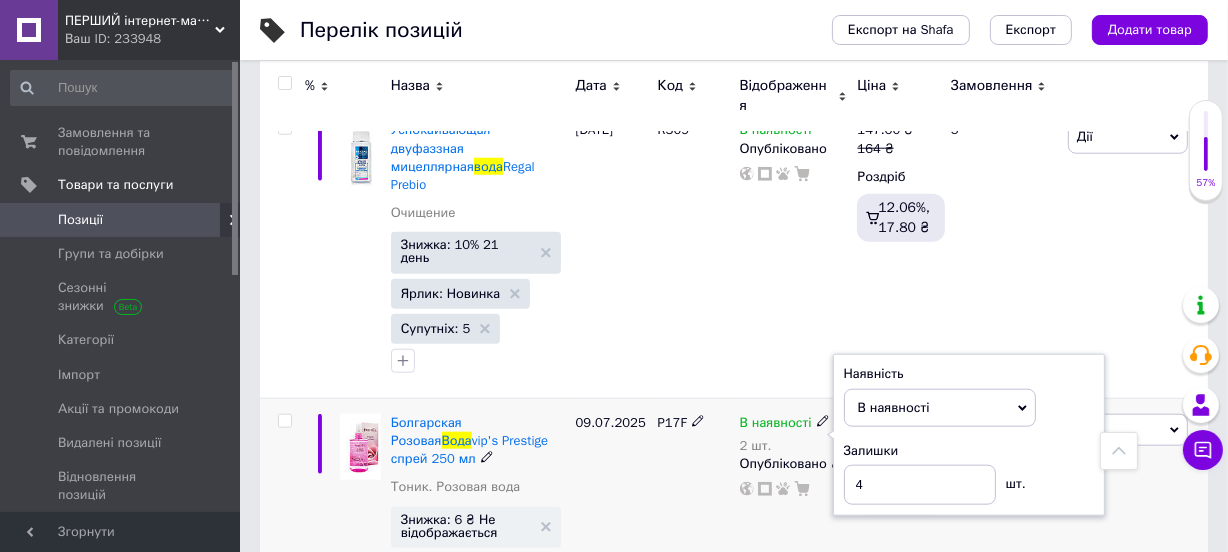 click on "В наявності 2 шт. Наявність В наявності Немає в наявності Під замовлення Залишки 4 шт. Опубліковано" at bounding box center (794, 517) 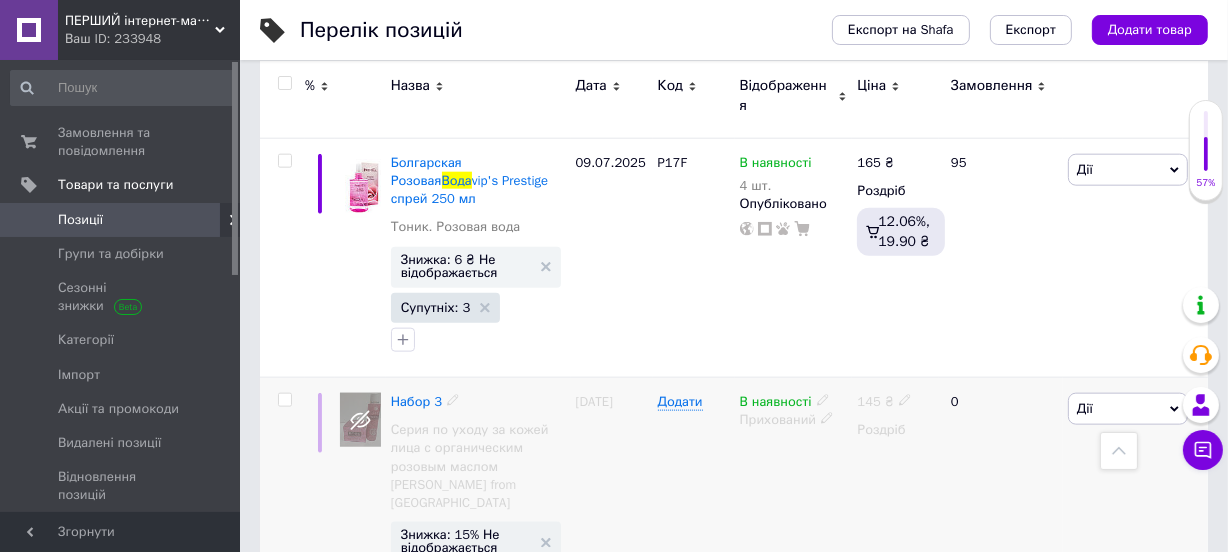 scroll, scrollTop: 2090, scrollLeft: 0, axis: vertical 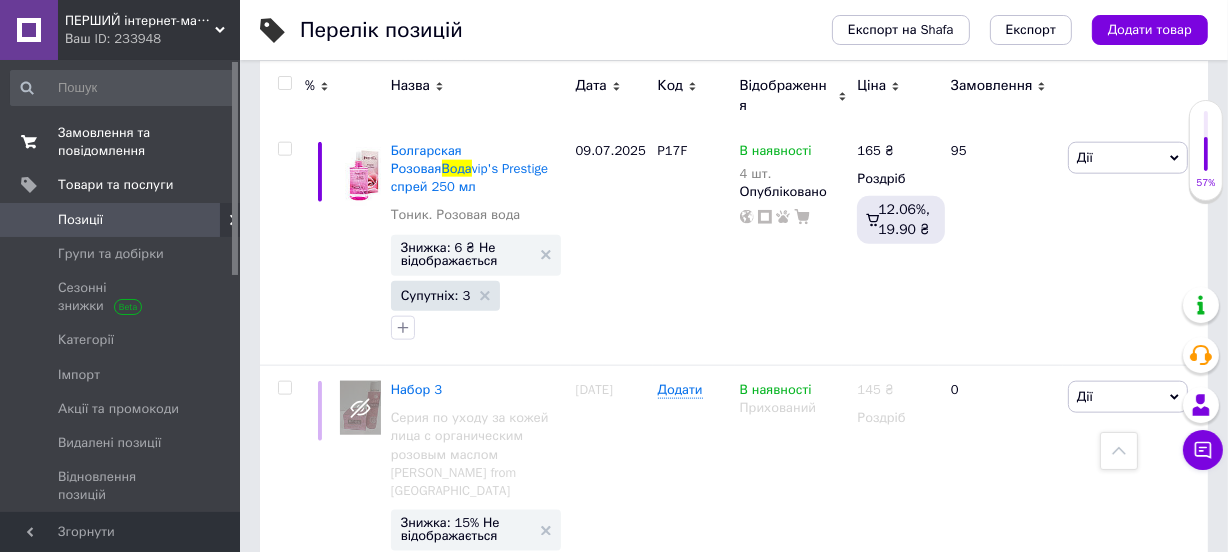 click on "Замовлення та повідомлення" at bounding box center [121, 142] 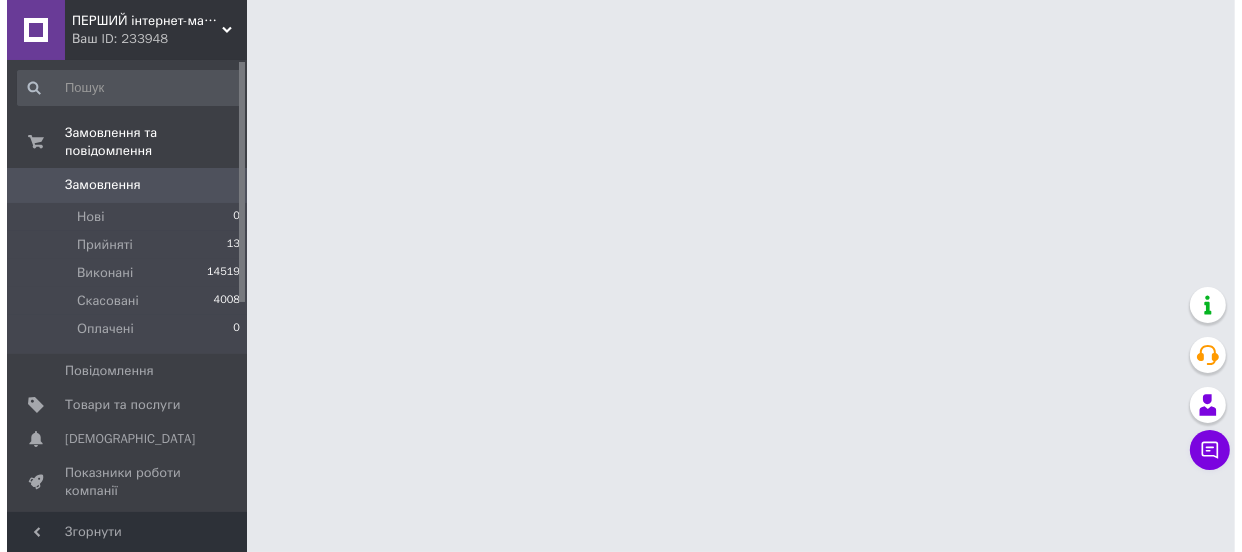 scroll, scrollTop: 0, scrollLeft: 0, axis: both 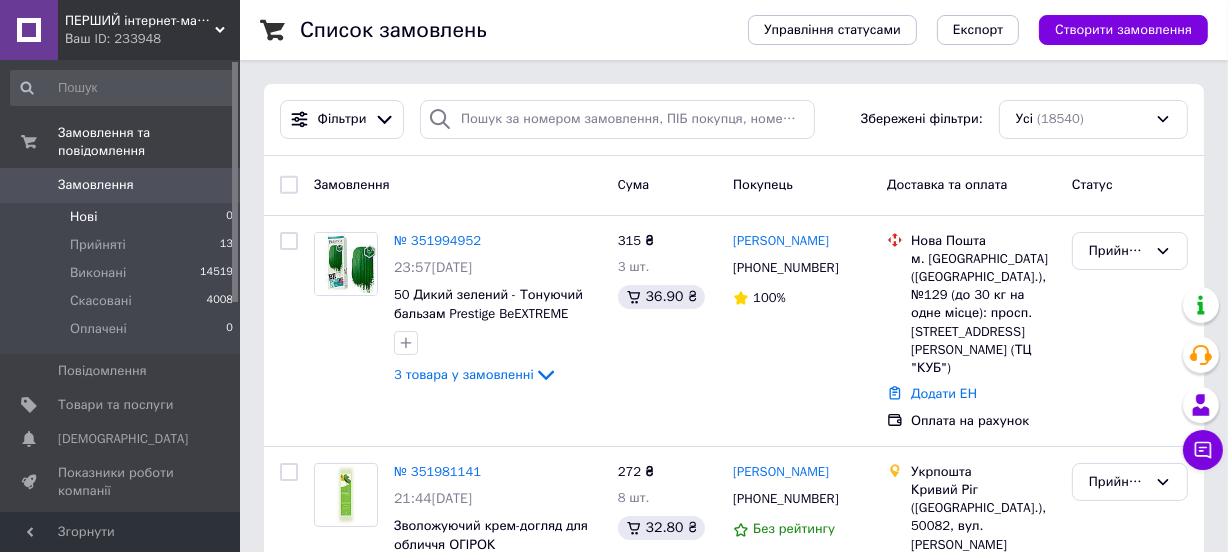 click on "Нові" at bounding box center [83, 217] 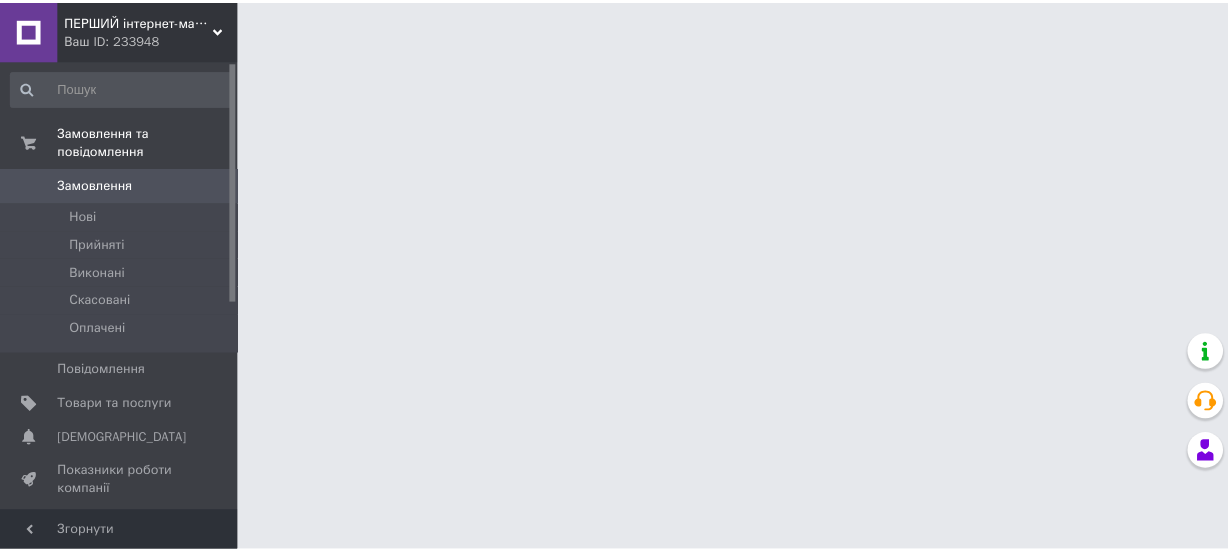 scroll, scrollTop: 0, scrollLeft: 0, axis: both 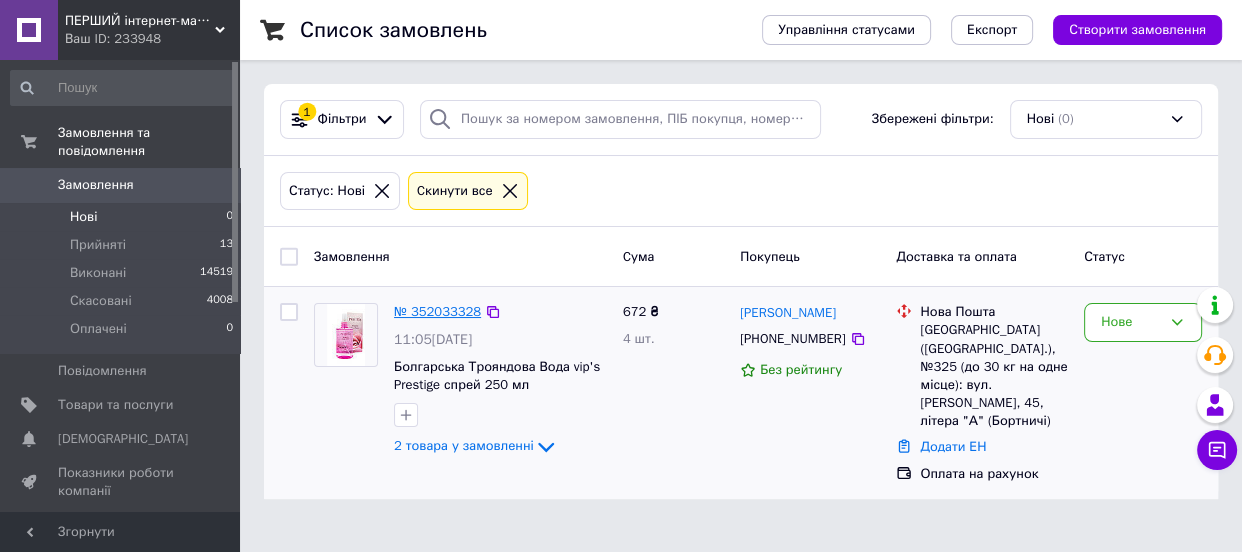 click on "№ 352033328" at bounding box center (437, 311) 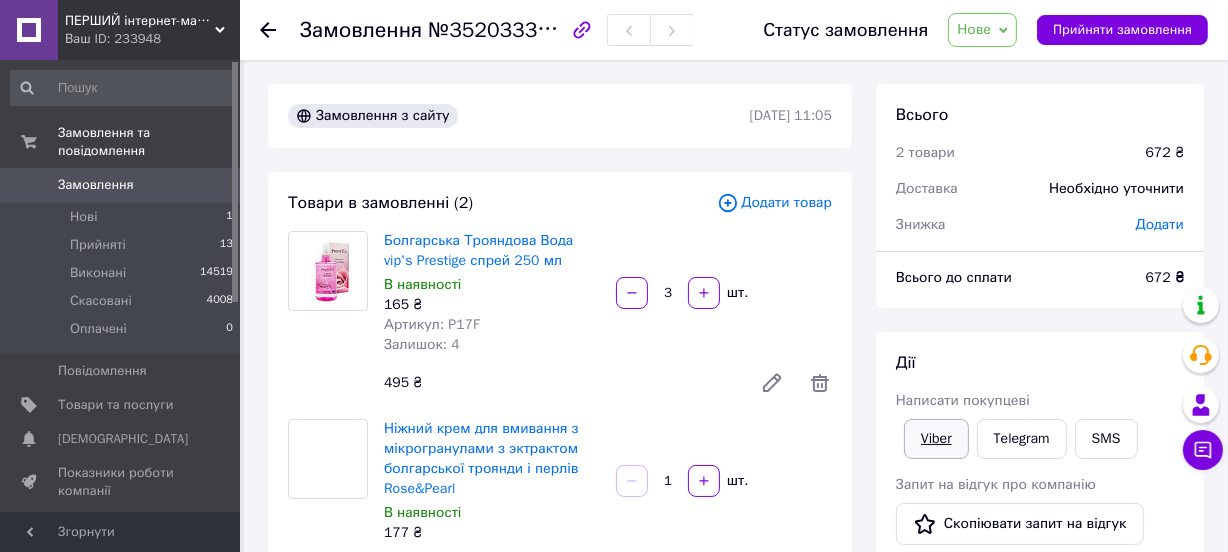 scroll, scrollTop: 363, scrollLeft: 0, axis: vertical 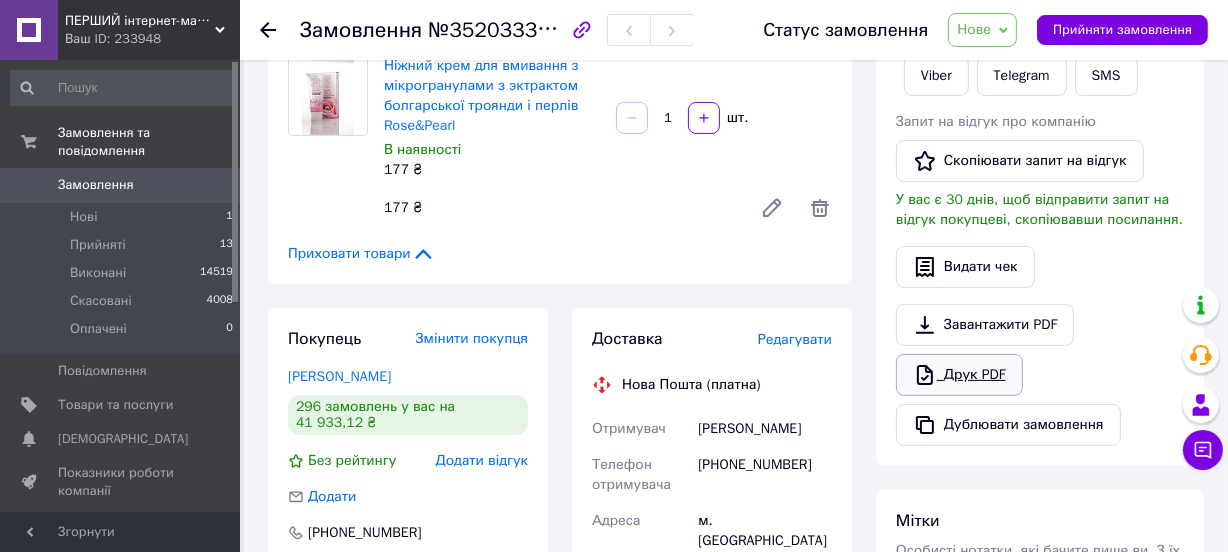 click on "Друк PDF" at bounding box center [959, 375] 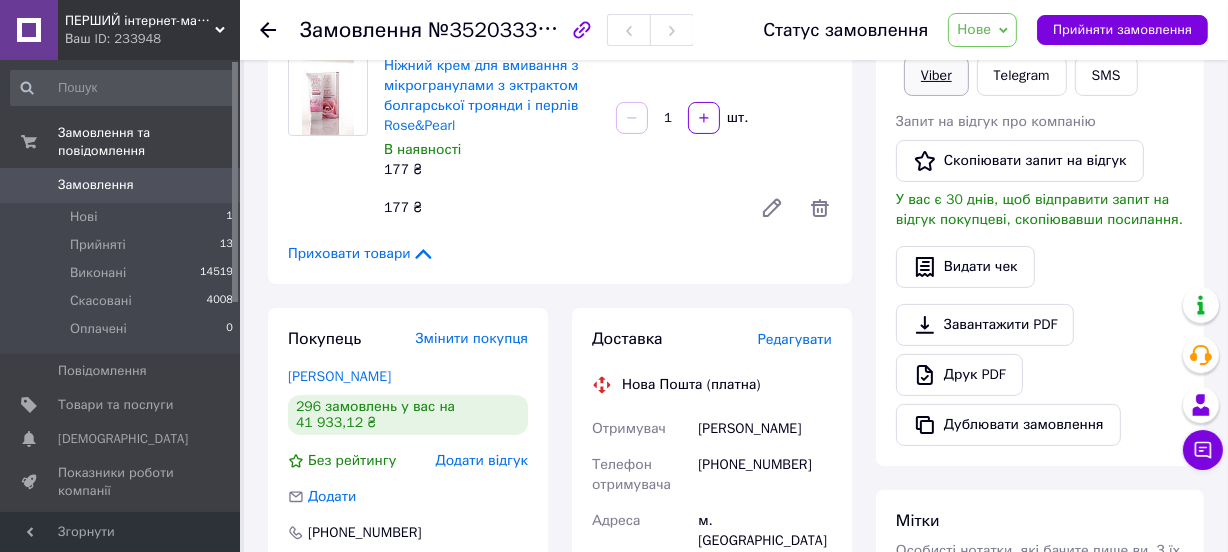 click on "Viber" at bounding box center [936, 76] 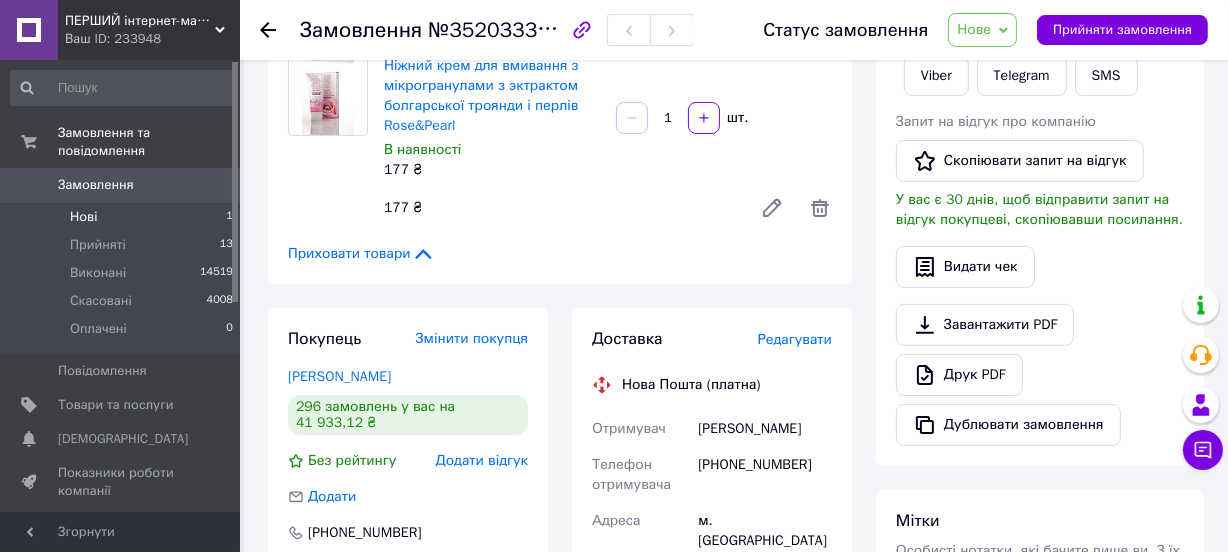 click on "Нові" at bounding box center [83, 217] 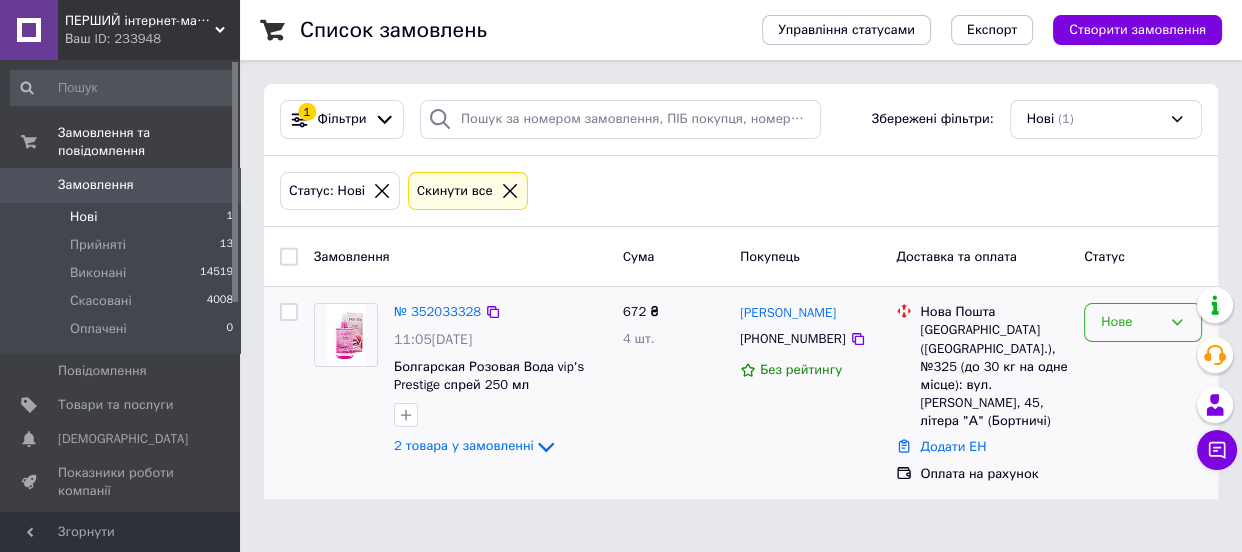 click 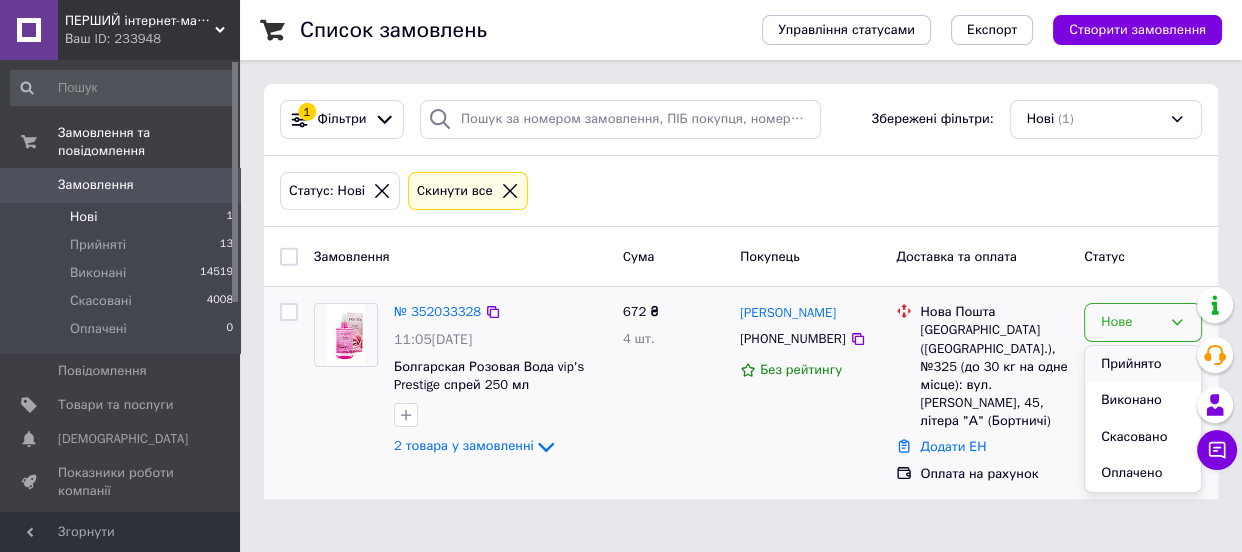 click on "Прийнято" at bounding box center [1143, 364] 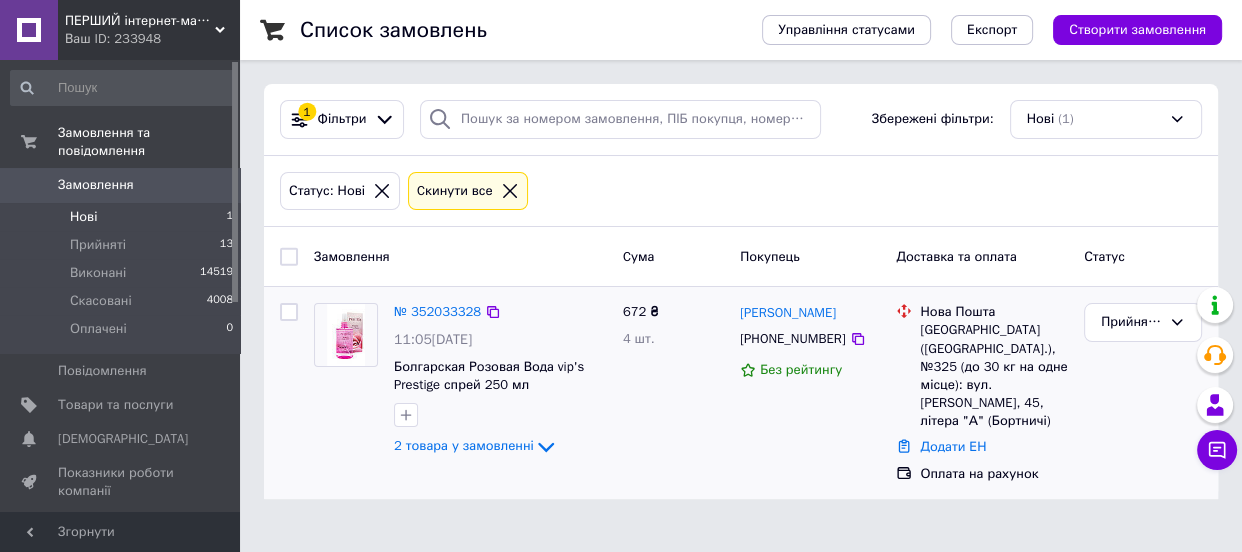 click on "Замовлення" at bounding box center [96, 185] 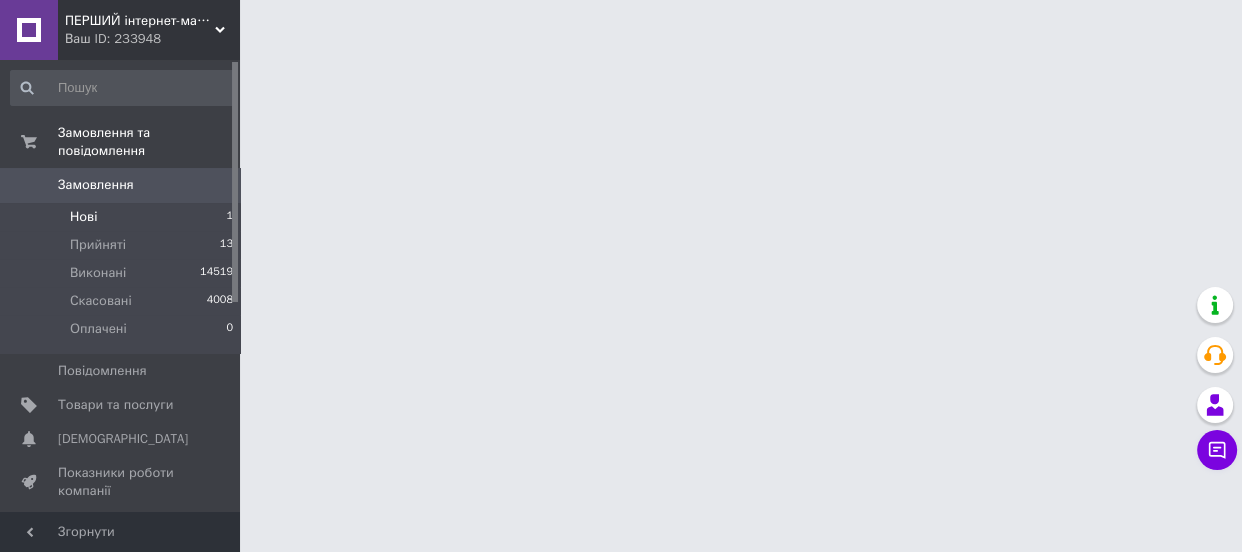 click on "Нові" at bounding box center (83, 217) 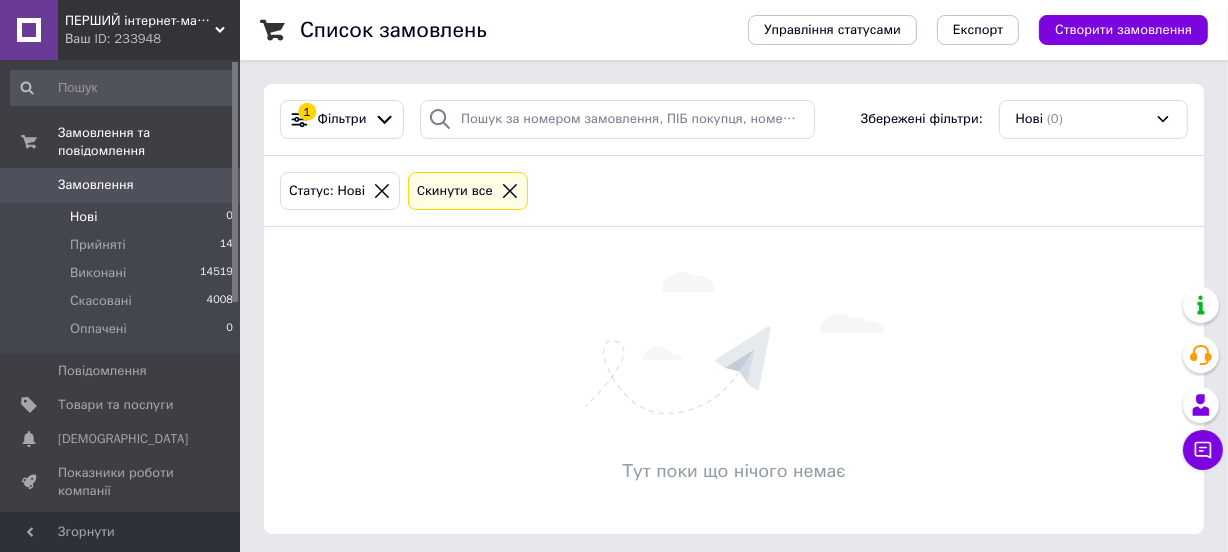 click on "Нові" at bounding box center [83, 217] 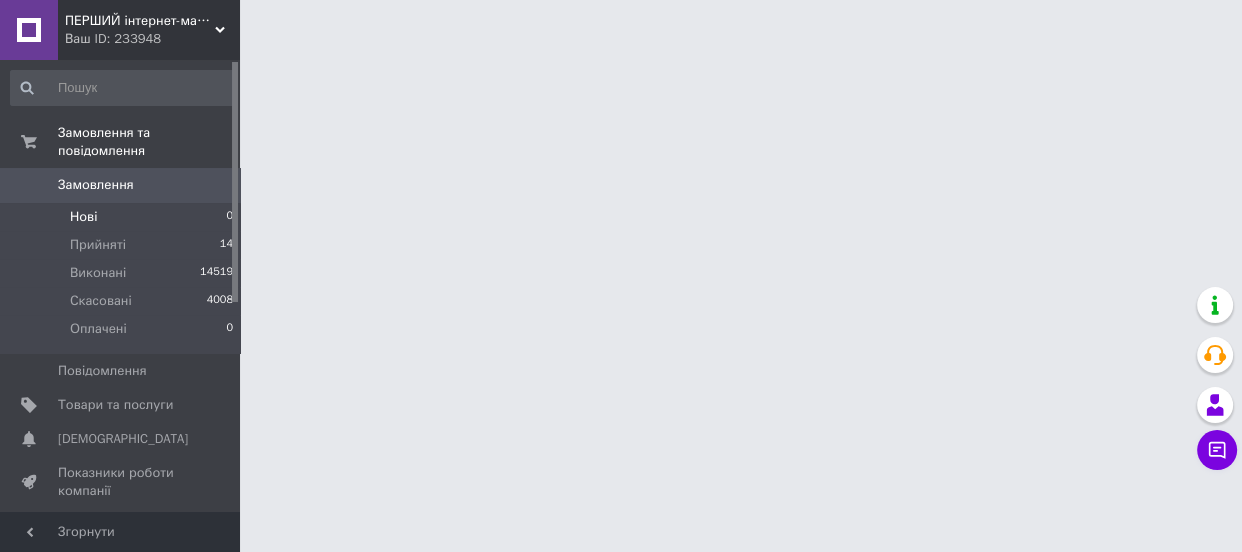 click on "Нові" at bounding box center (83, 217) 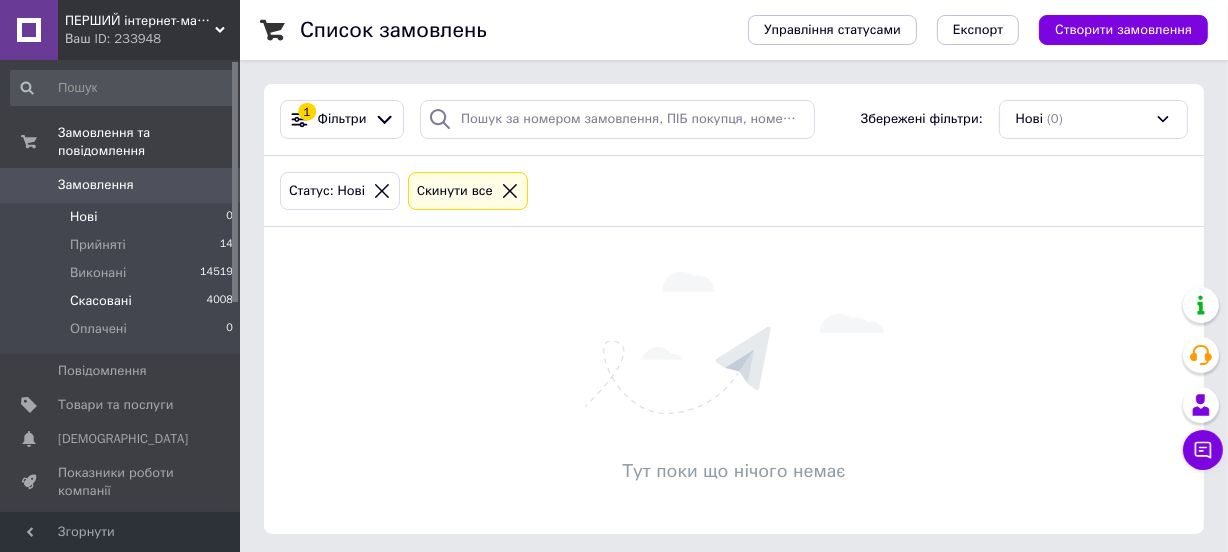 drag, startPoint x: 96, startPoint y: 168, endPoint x: 121, endPoint y: 278, distance: 112.805145 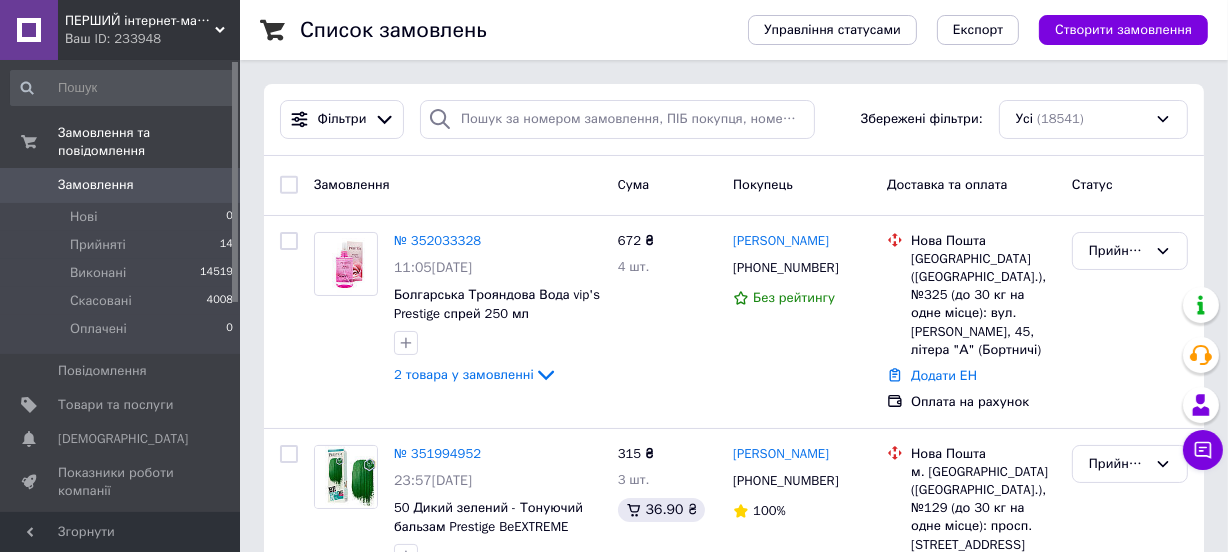 click on "Замовлення" at bounding box center [96, 185] 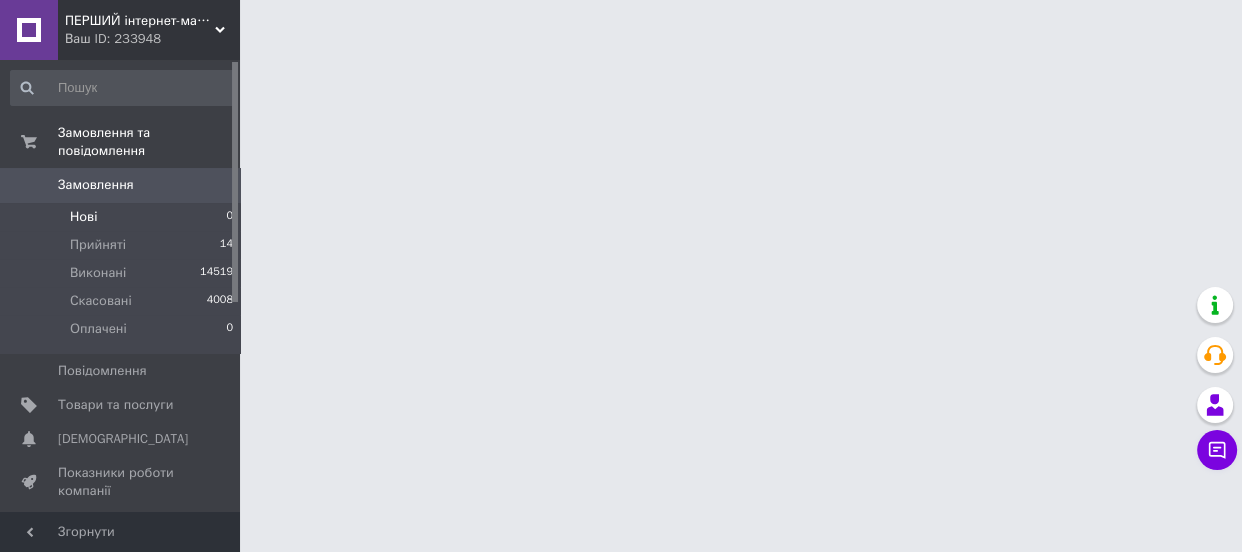 click on "Нові" at bounding box center [83, 217] 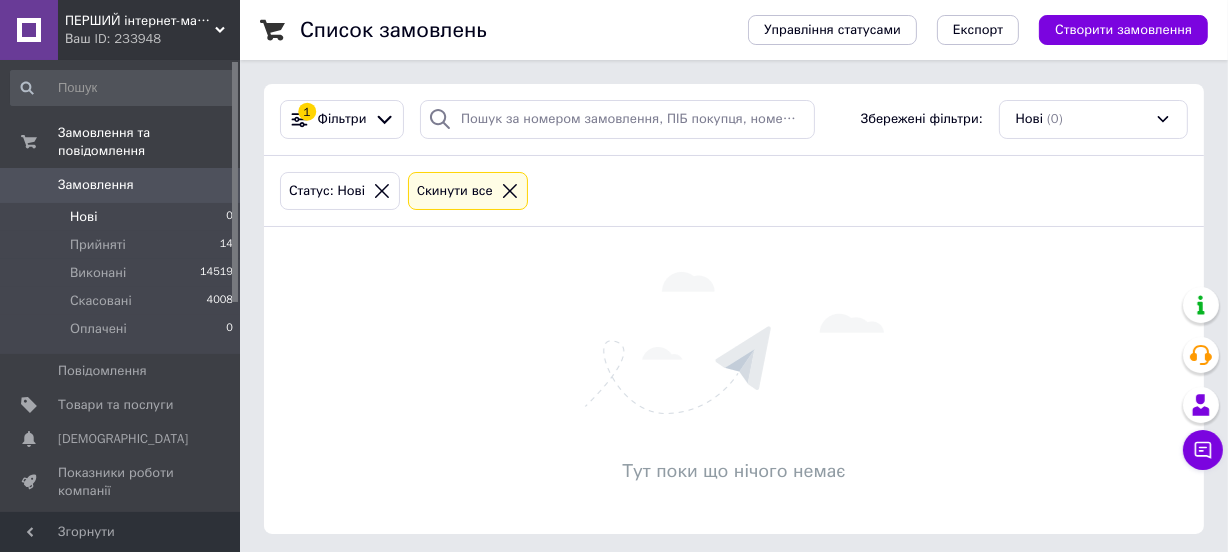 click on "Нові" at bounding box center (83, 217) 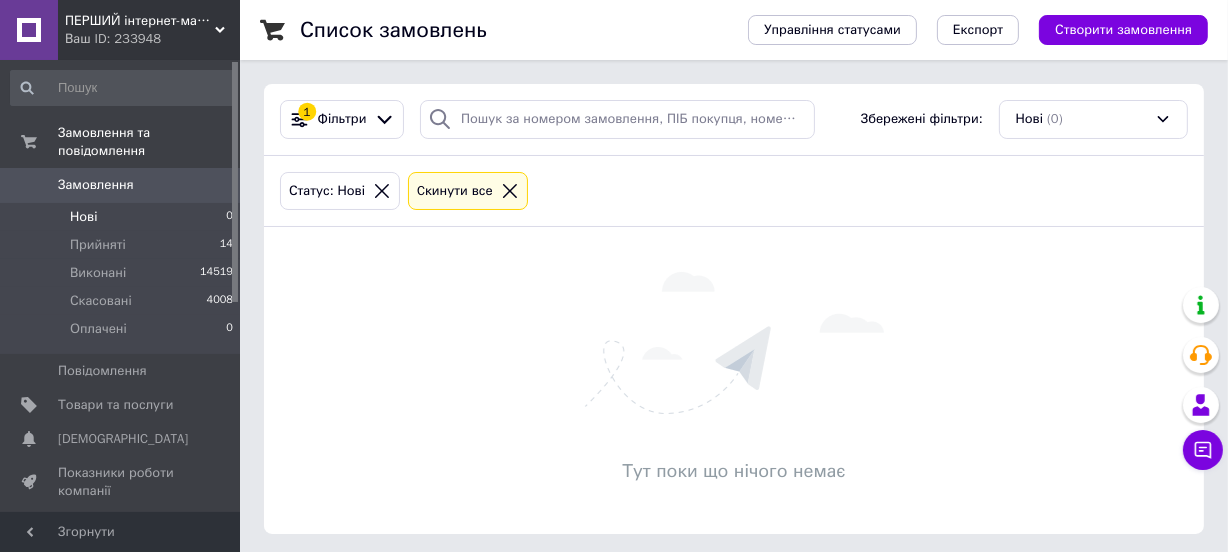 click on "Нові" at bounding box center (83, 217) 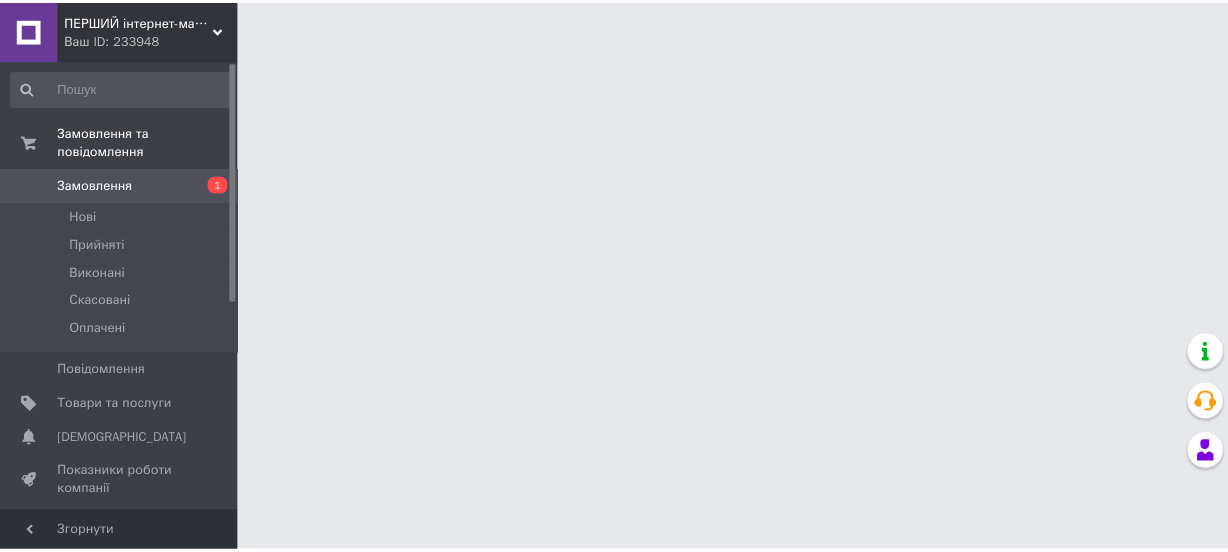scroll, scrollTop: 0, scrollLeft: 0, axis: both 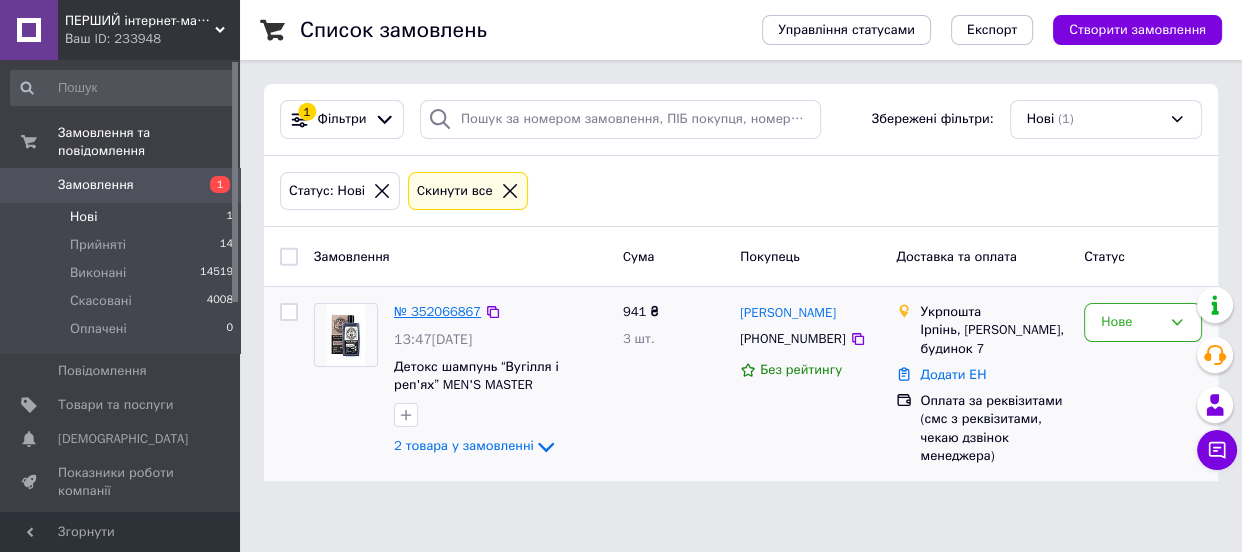click on "№ 352066867" at bounding box center [437, 311] 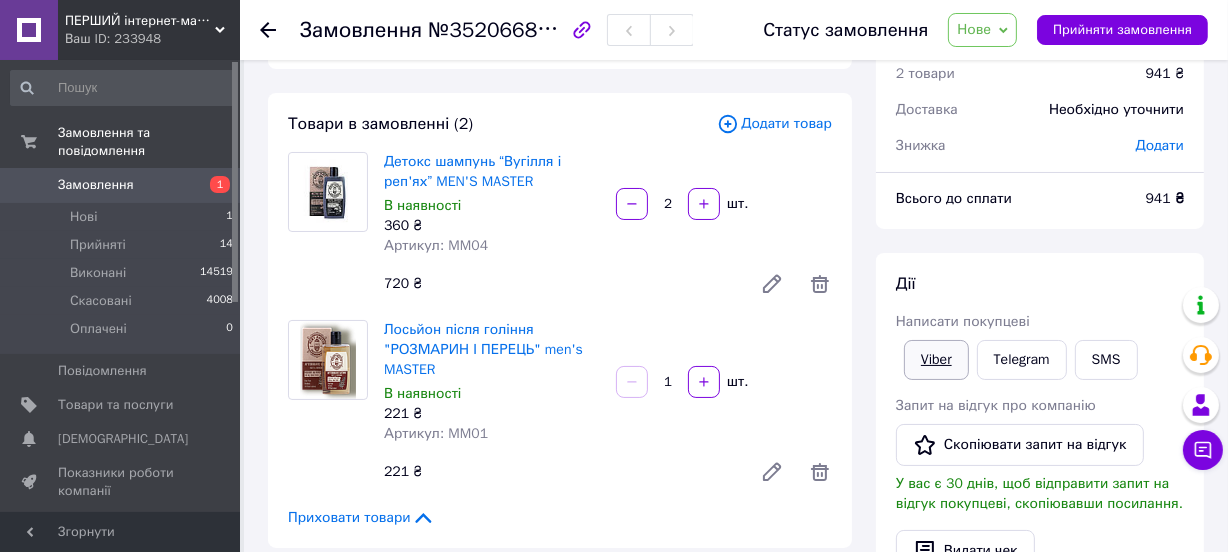 scroll, scrollTop: 272, scrollLeft: 0, axis: vertical 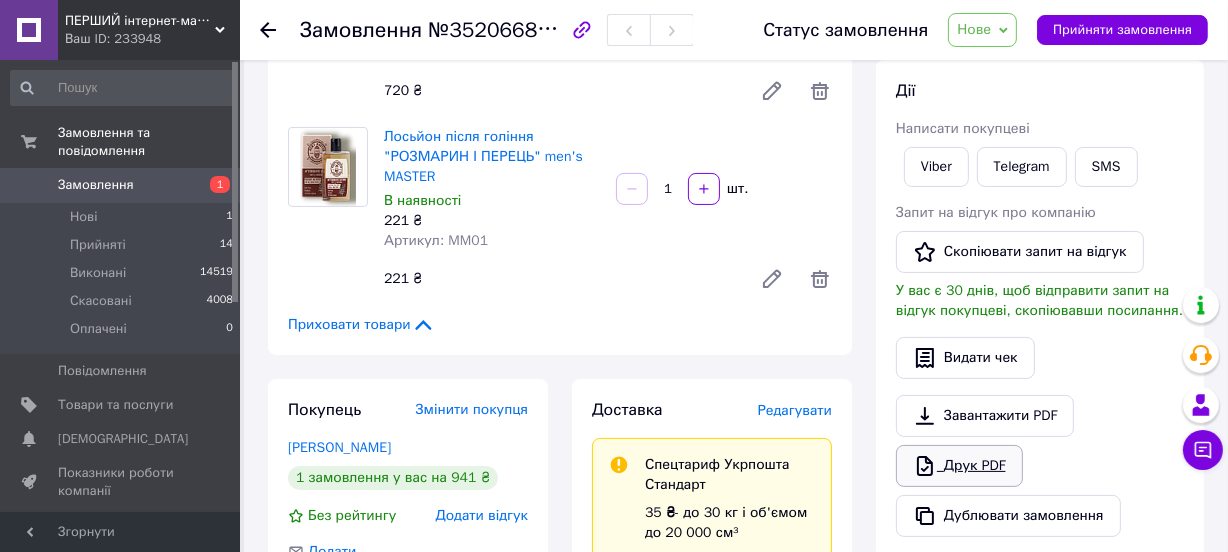 click on "Друк PDF" at bounding box center (959, 466) 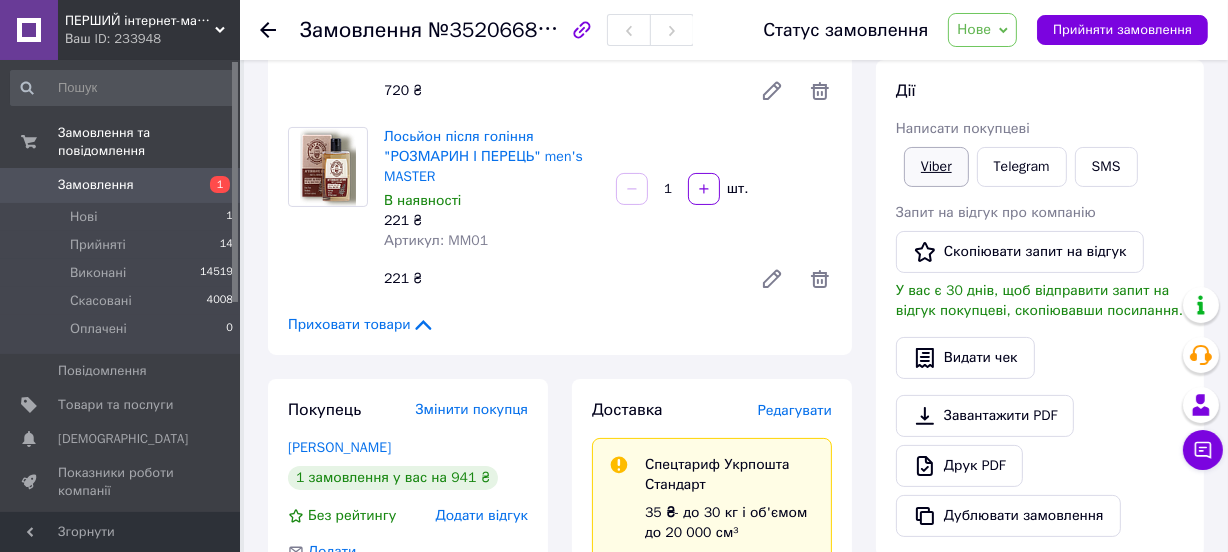 click on "Viber" at bounding box center (936, 167) 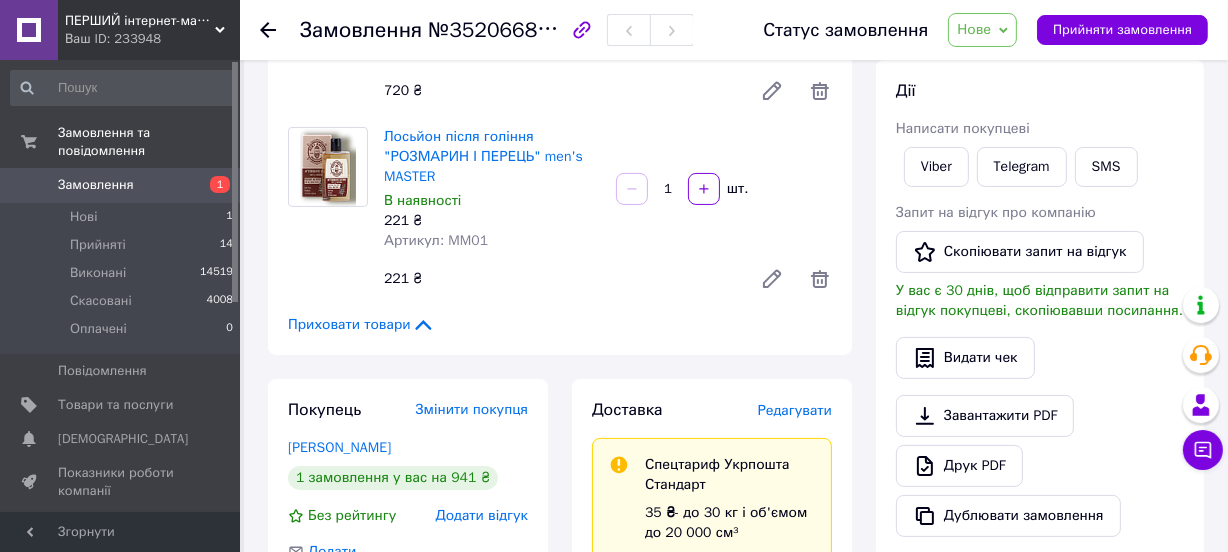 click 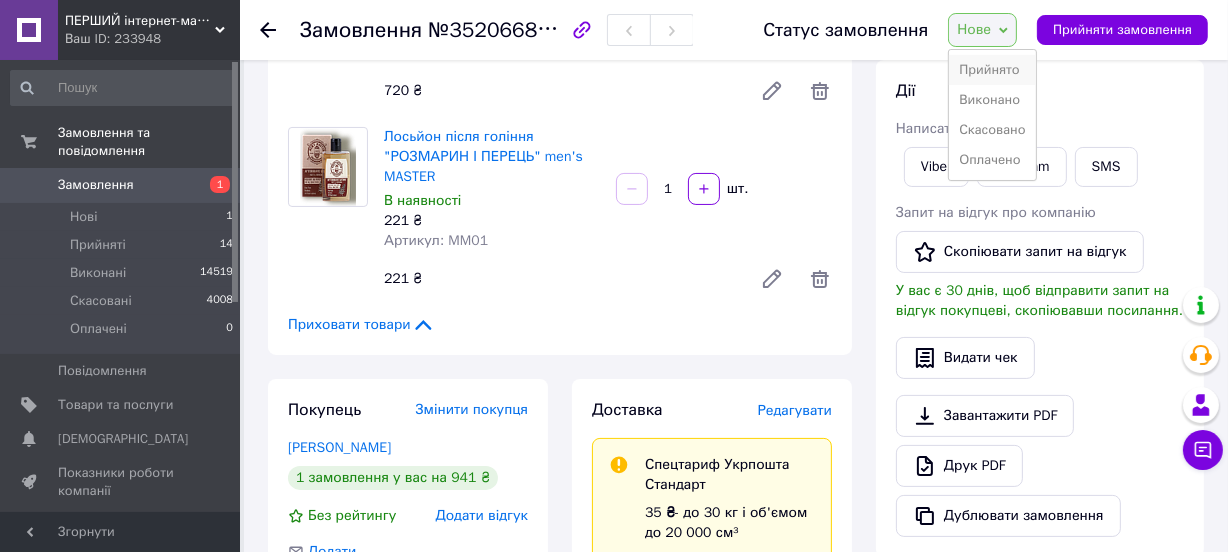 click on "Прийнято" at bounding box center (992, 70) 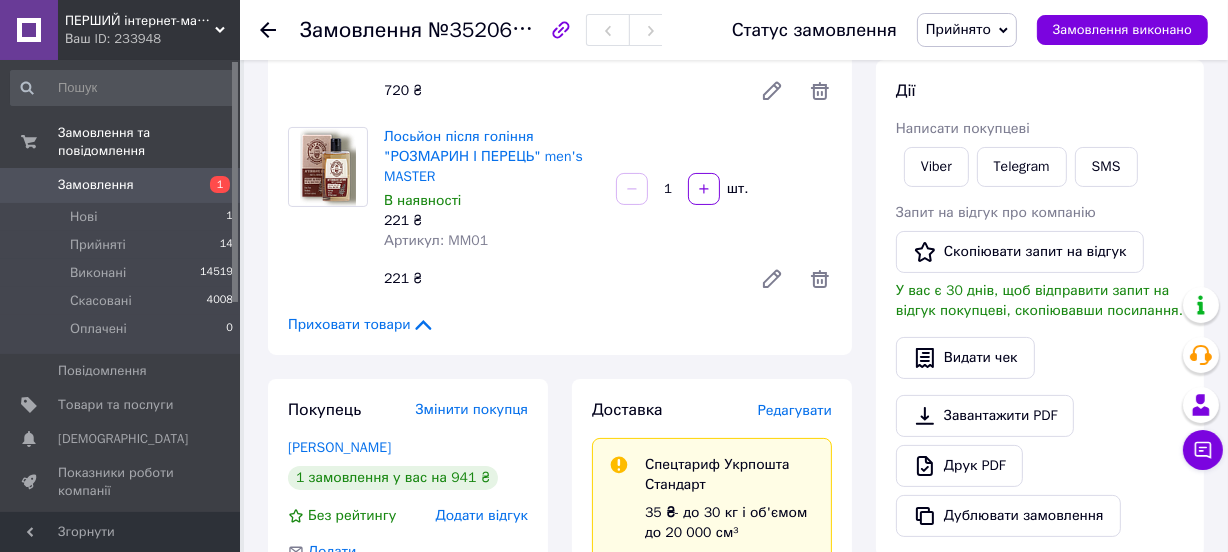 click on "Замовлення" at bounding box center [96, 185] 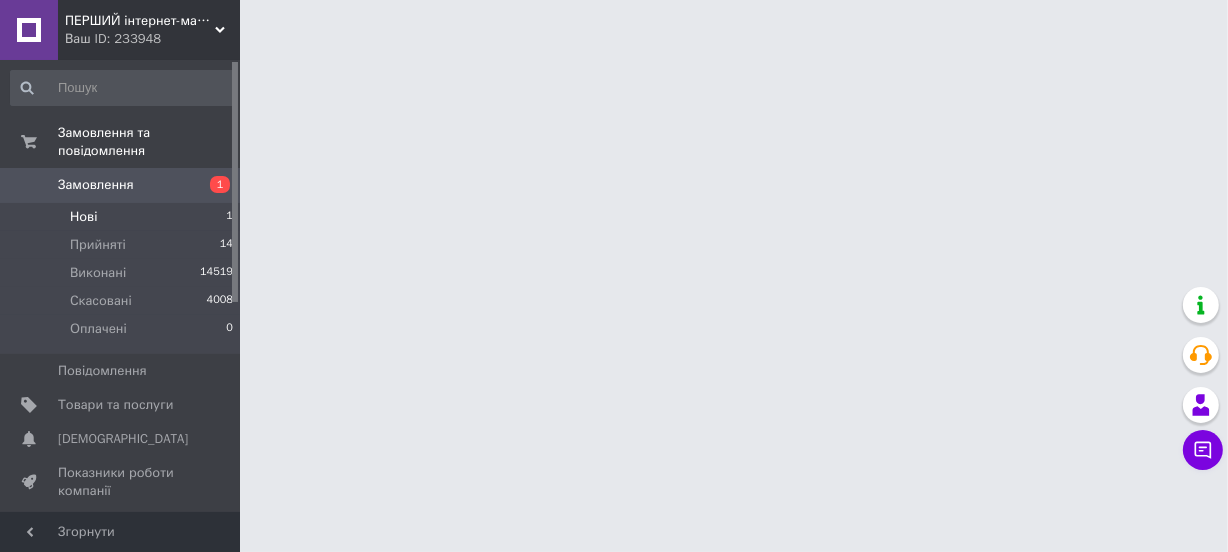scroll, scrollTop: 0, scrollLeft: 0, axis: both 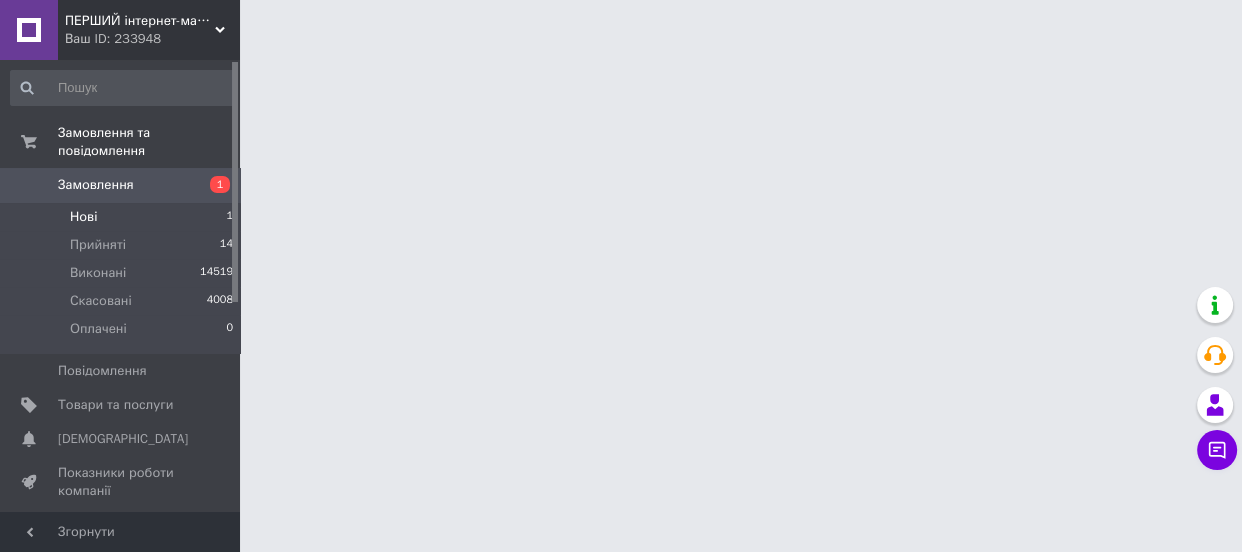 click on "Нові" at bounding box center (83, 217) 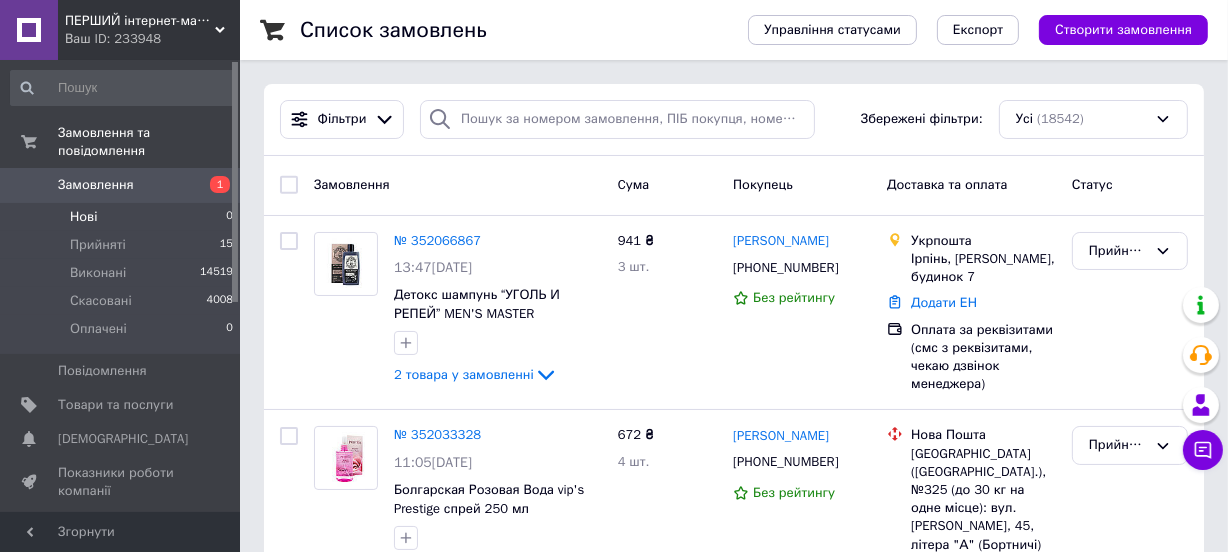 click on "Замовлення" at bounding box center [96, 185] 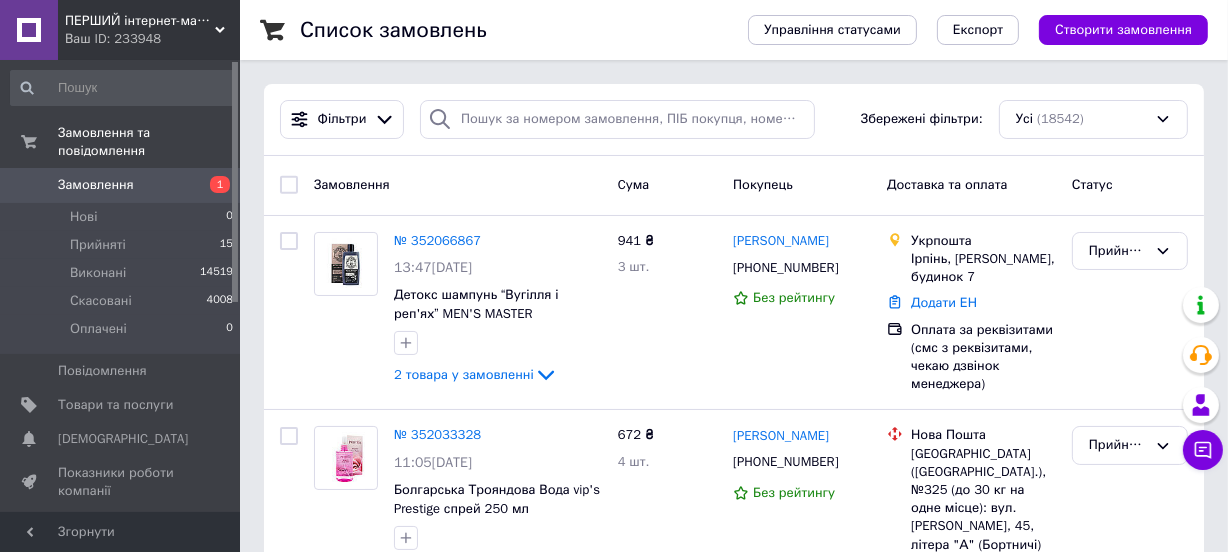 click on "Замовлення" at bounding box center [96, 185] 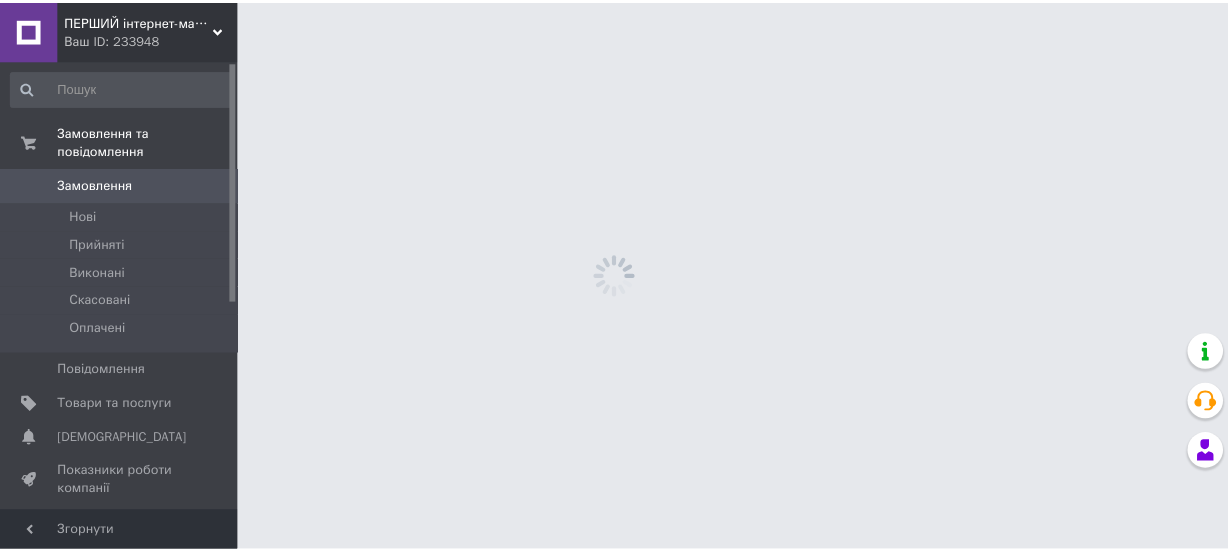 scroll, scrollTop: 0, scrollLeft: 0, axis: both 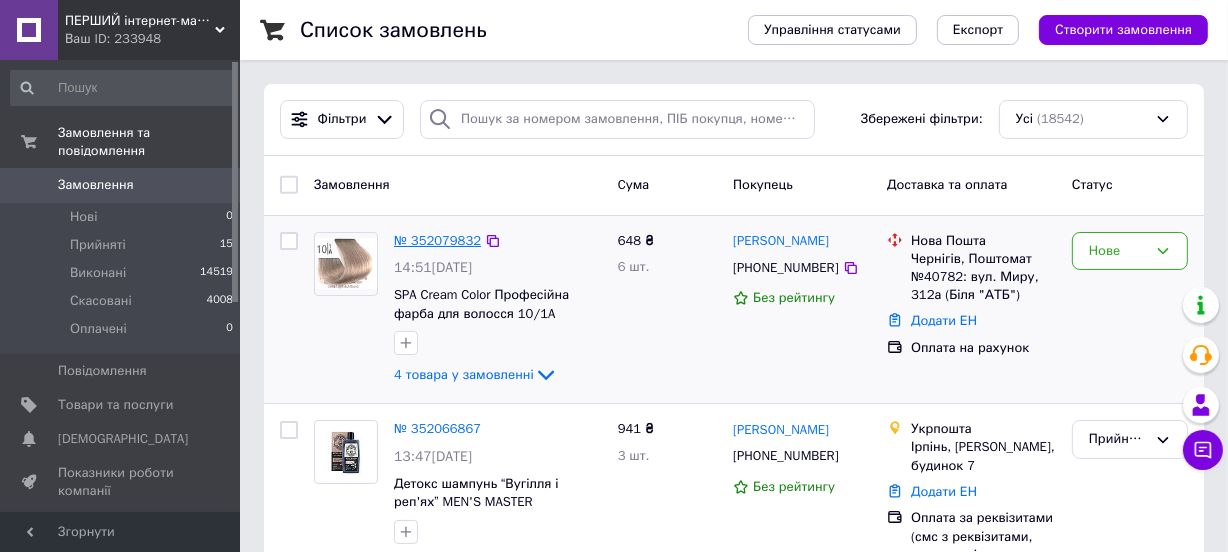 click on "№ 352079832" at bounding box center (437, 240) 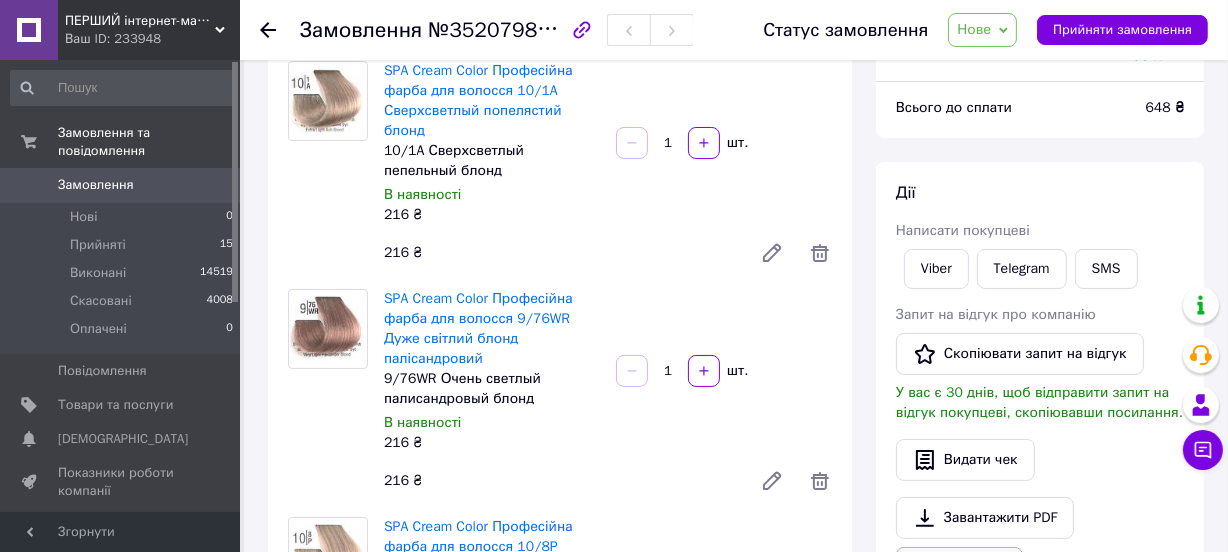 scroll, scrollTop: 545, scrollLeft: 0, axis: vertical 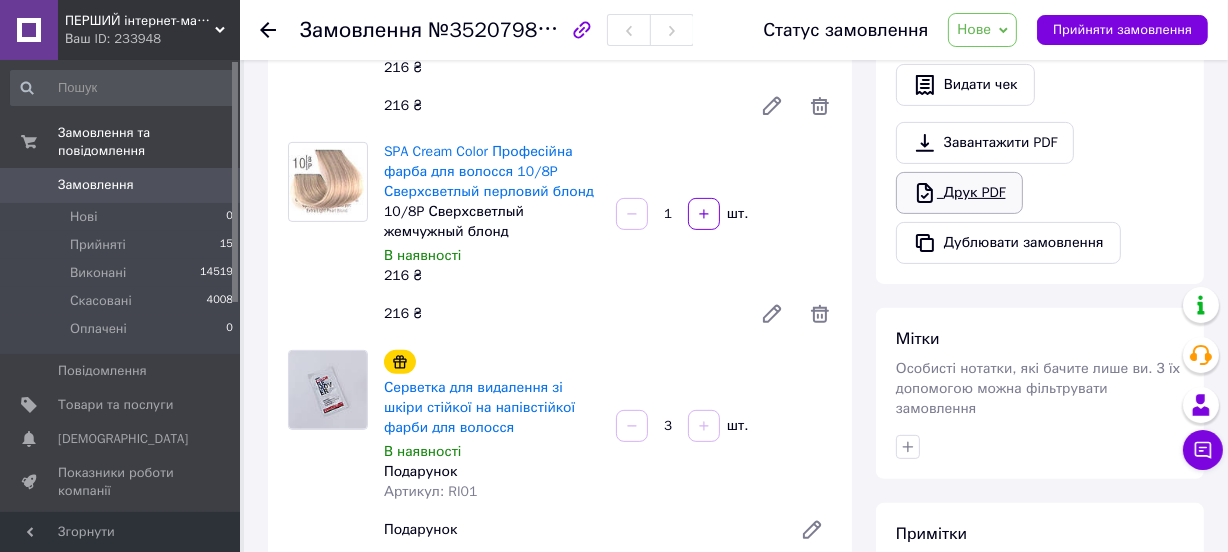 click on "Друк PDF" at bounding box center (959, 193) 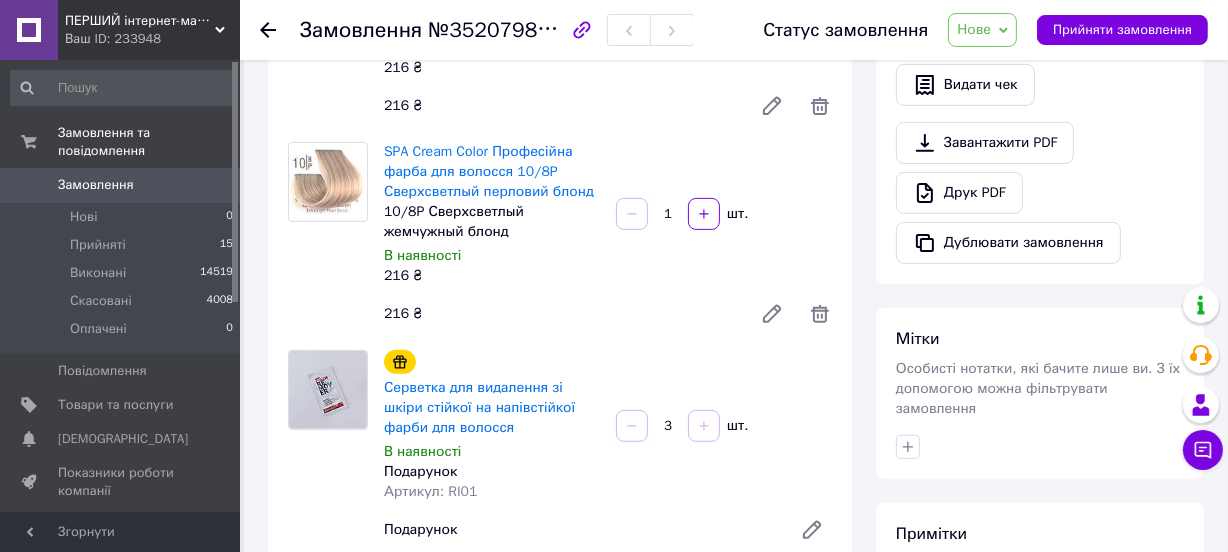 click on "Нове" at bounding box center [982, 30] 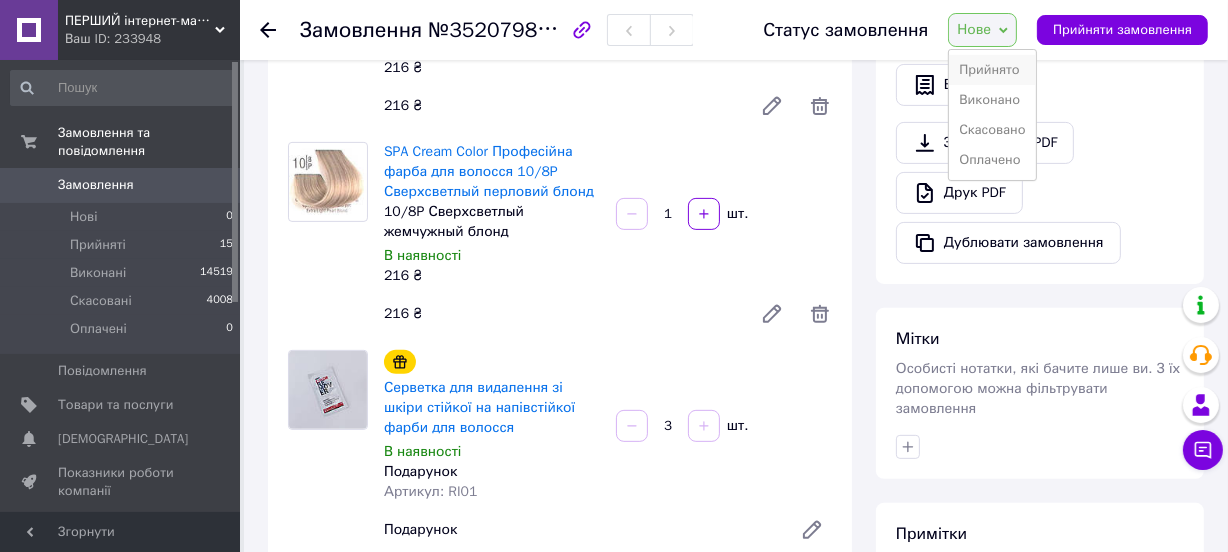 click on "Прийнято" at bounding box center (992, 70) 